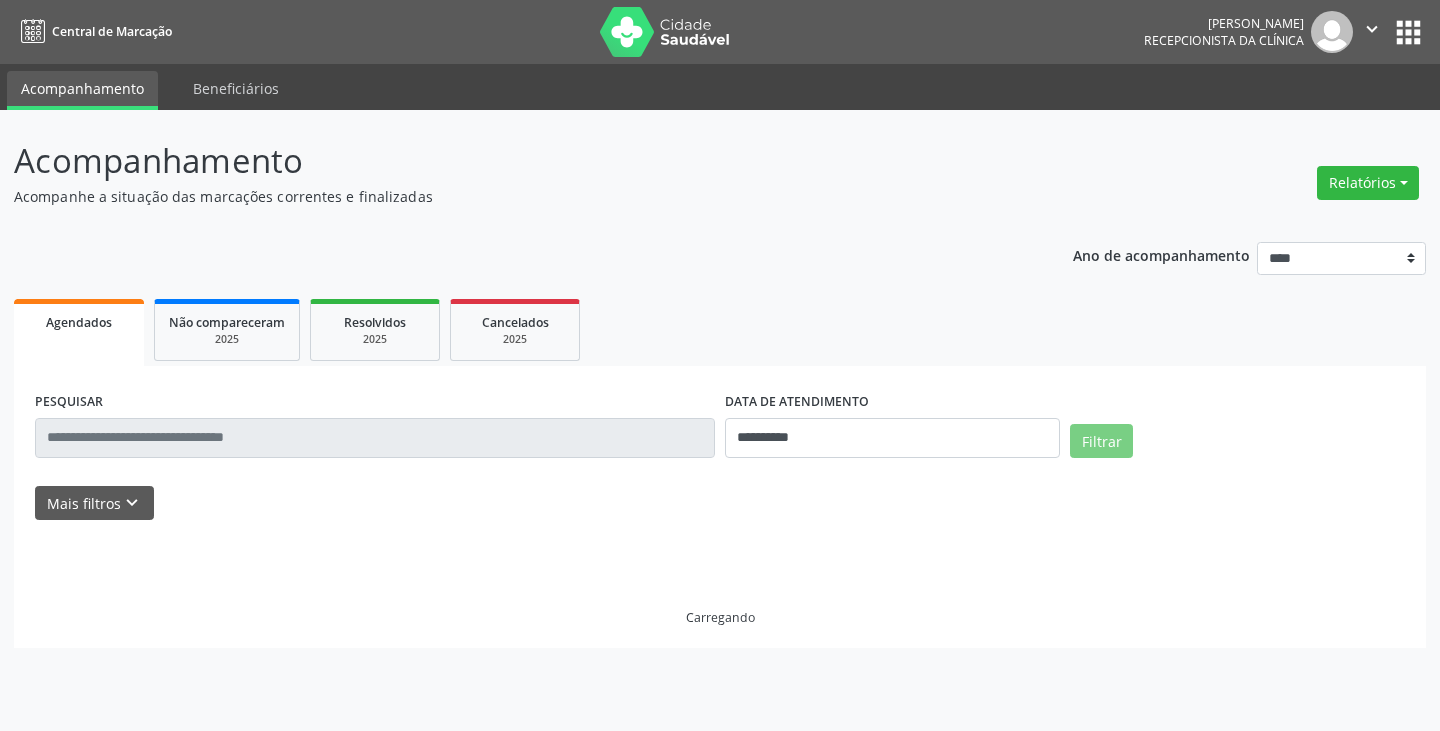 scroll, scrollTop: 0, scrollLeft: 0, axis: both 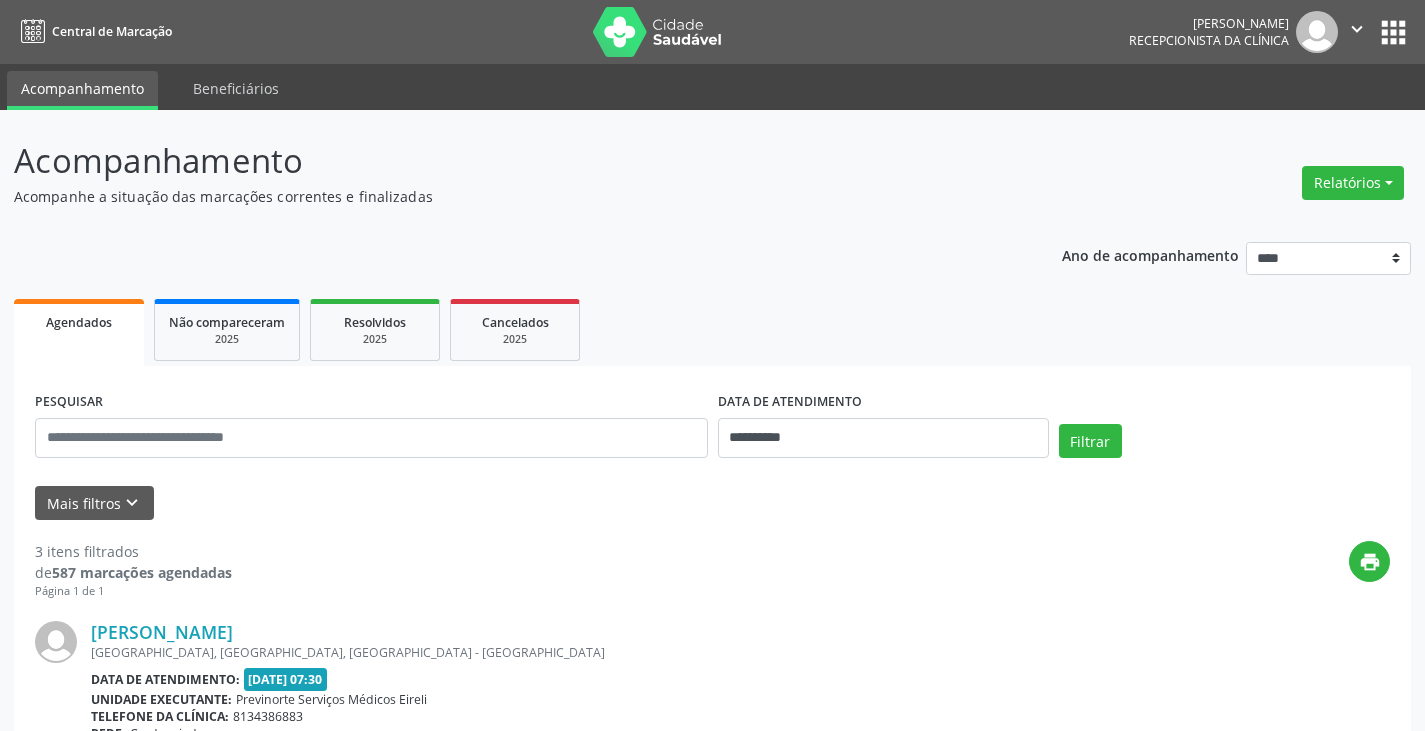 click on "Relatórios
Agendamentos
Procedimentos realizados" at bounding box center [1353, 183] 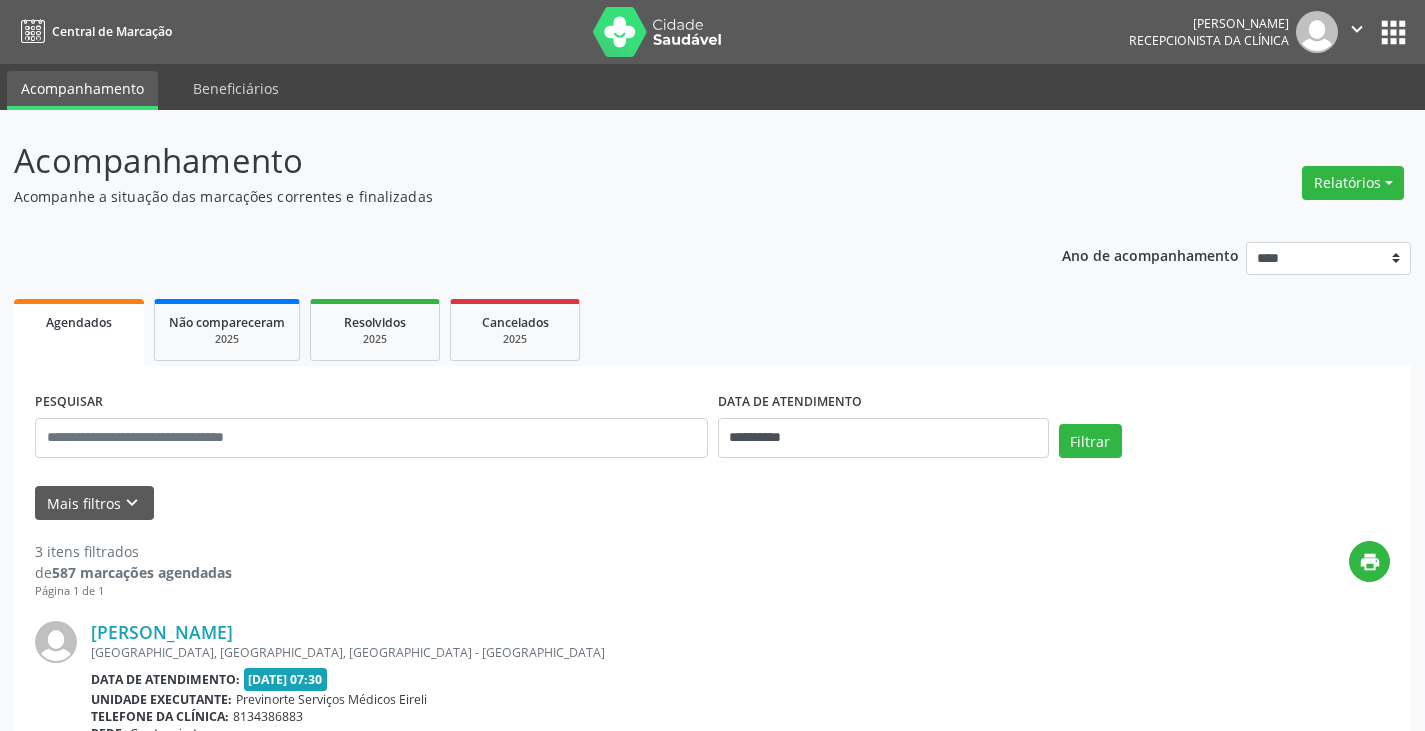 drag, startPoint x: 1319, startPoint y: 189, endPoint x: 1315, endPoint y: 200, distance: 11.7046995 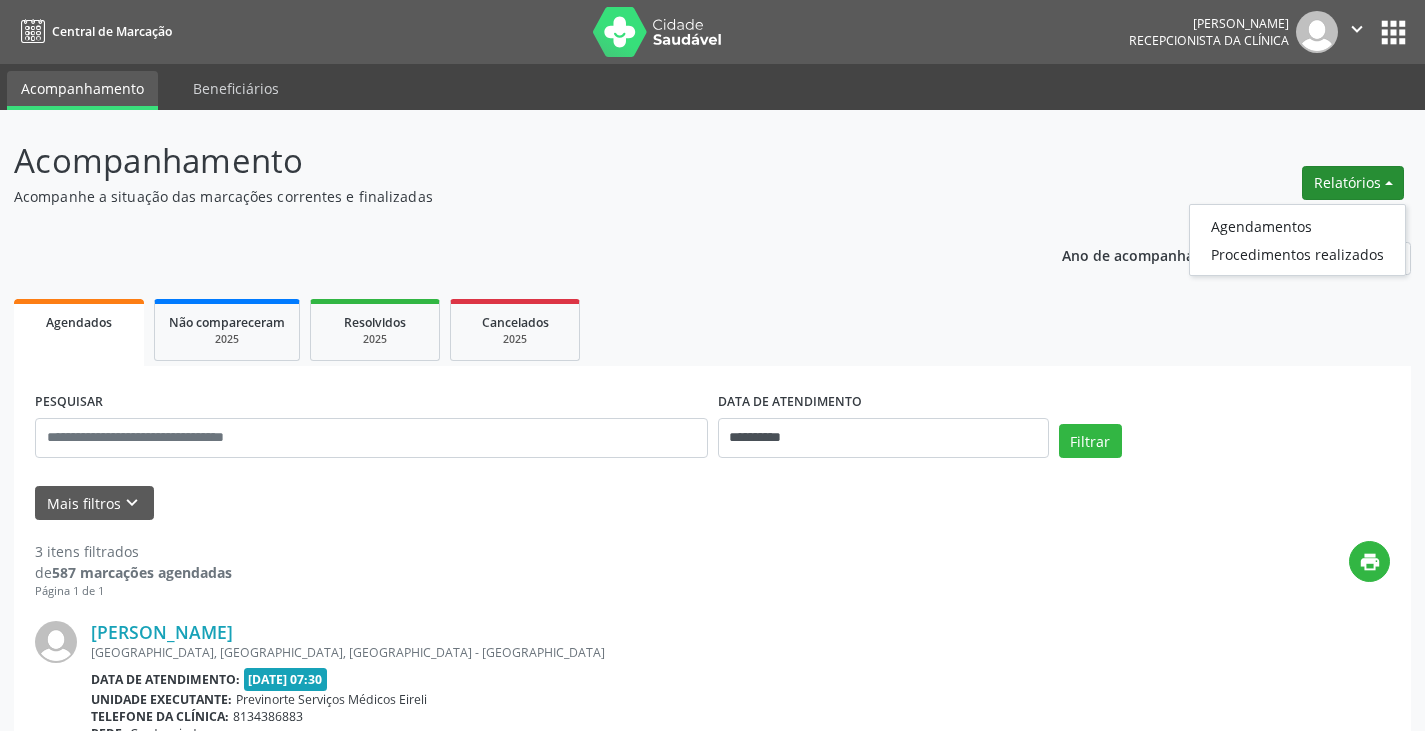 click on "Agendamentos
Procedimentos realizados" at bounding box center (1297, 240) 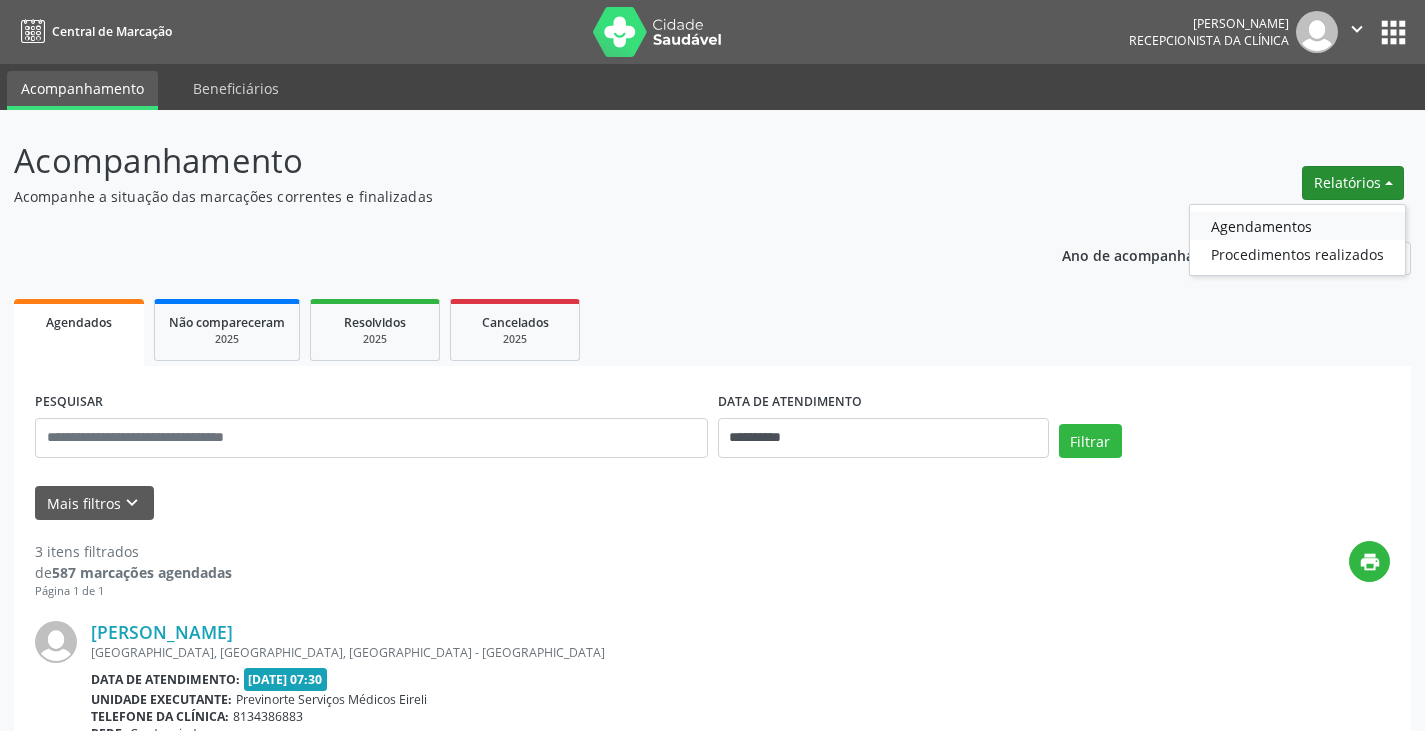 click on "Agendamentos" at bounding box center (1297, 226) 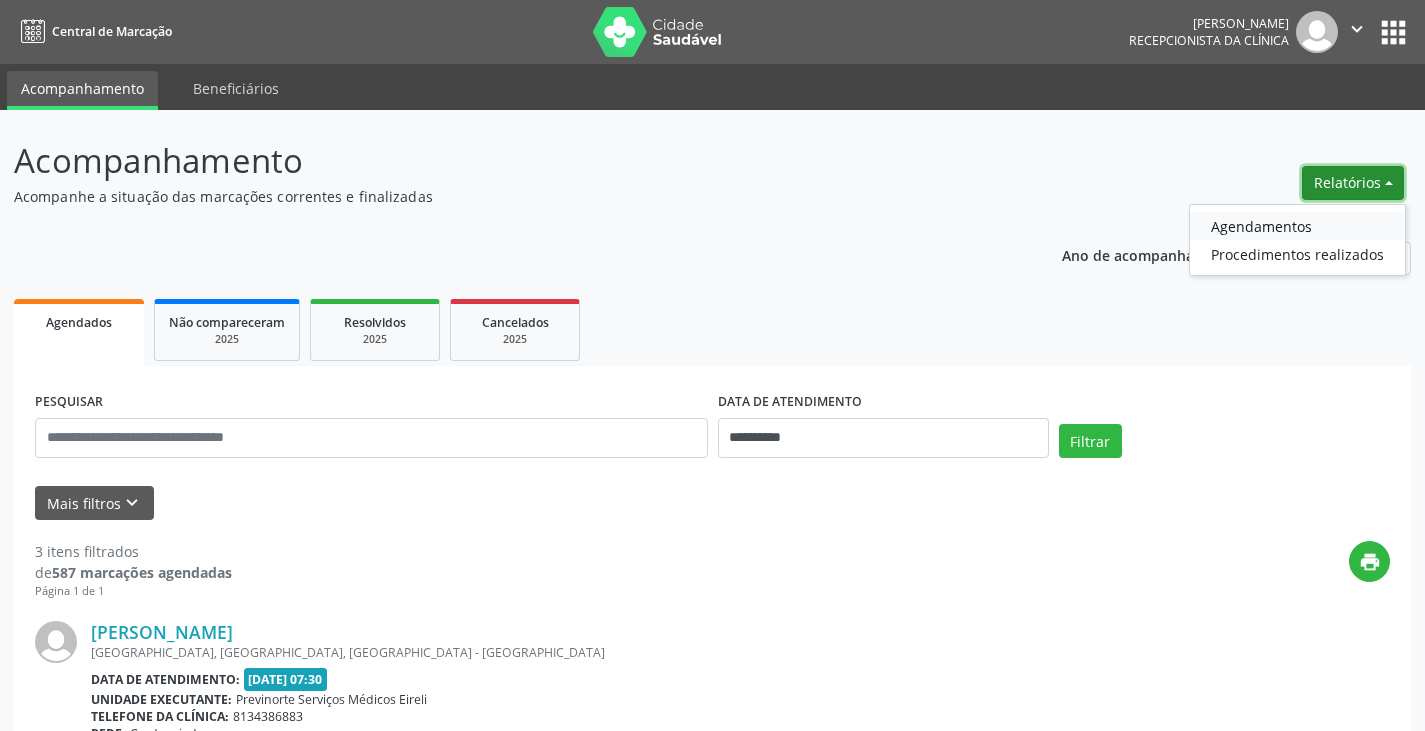 select on "*" 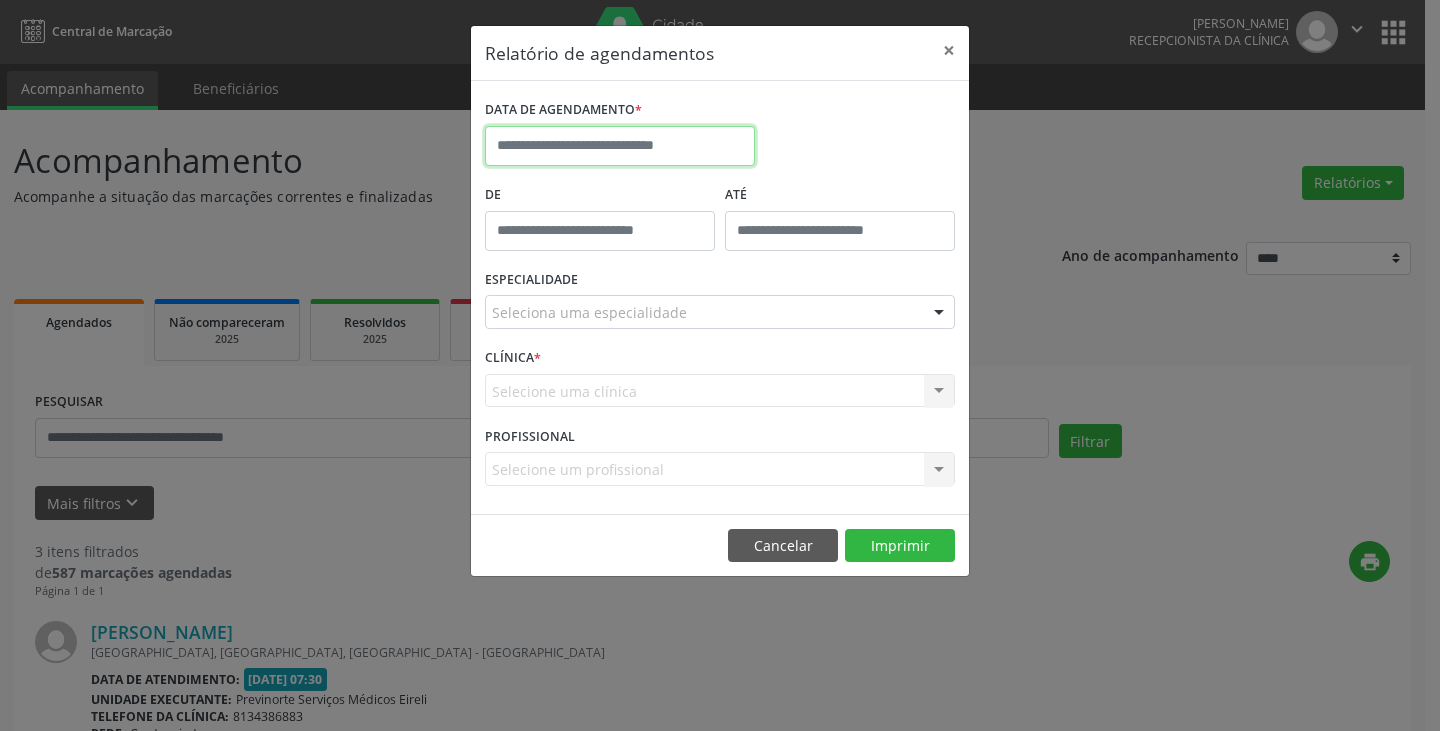 click at bounding box center (620, 146) 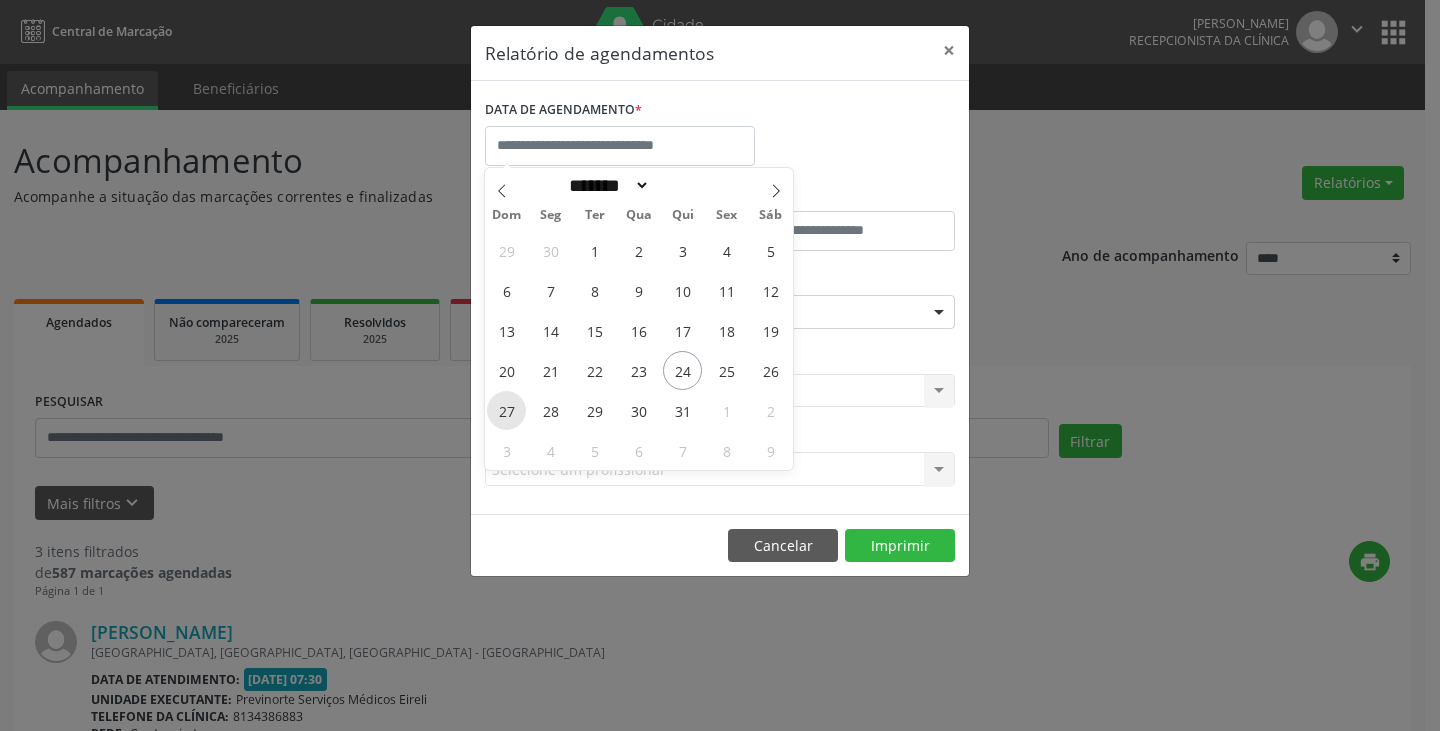 click on "27" at bounding box center [506, 410] 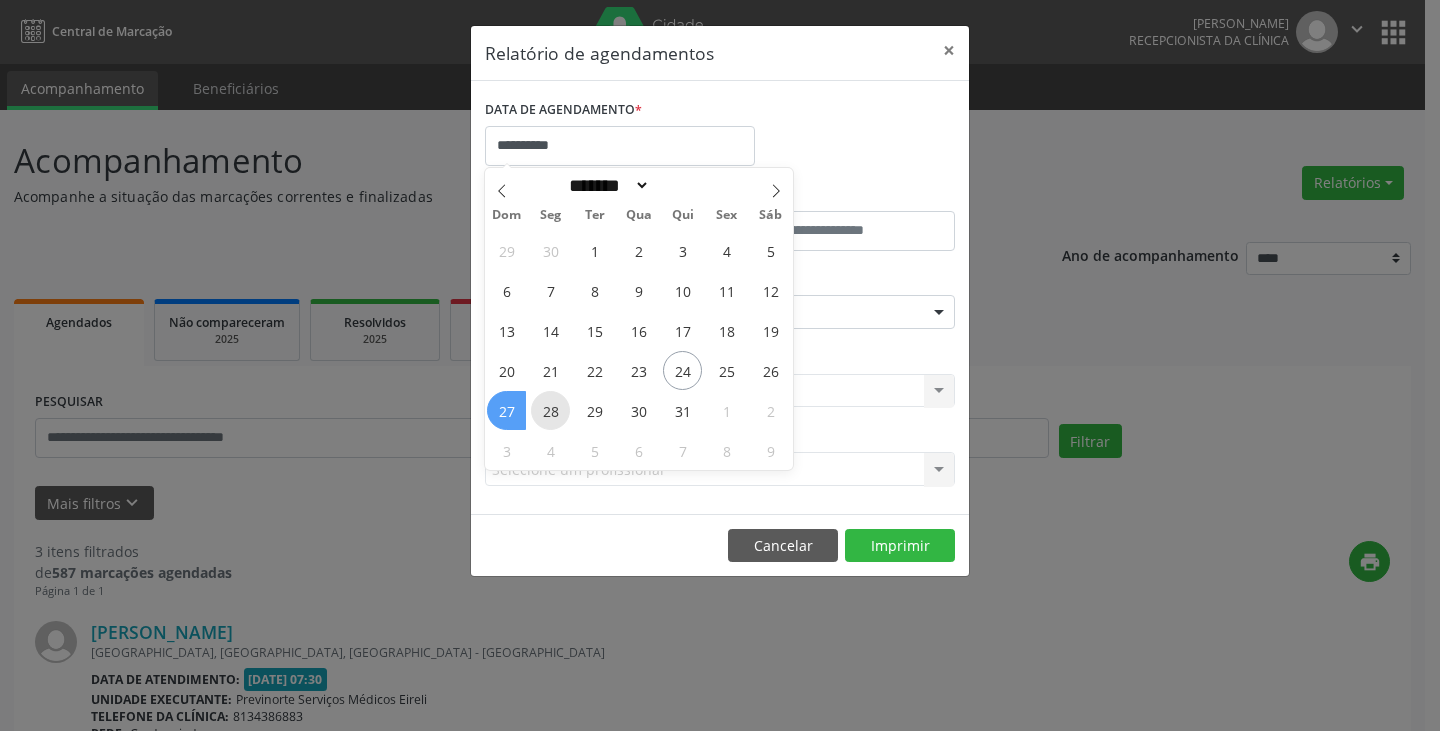click on "28" at bounding box center (550, 410) 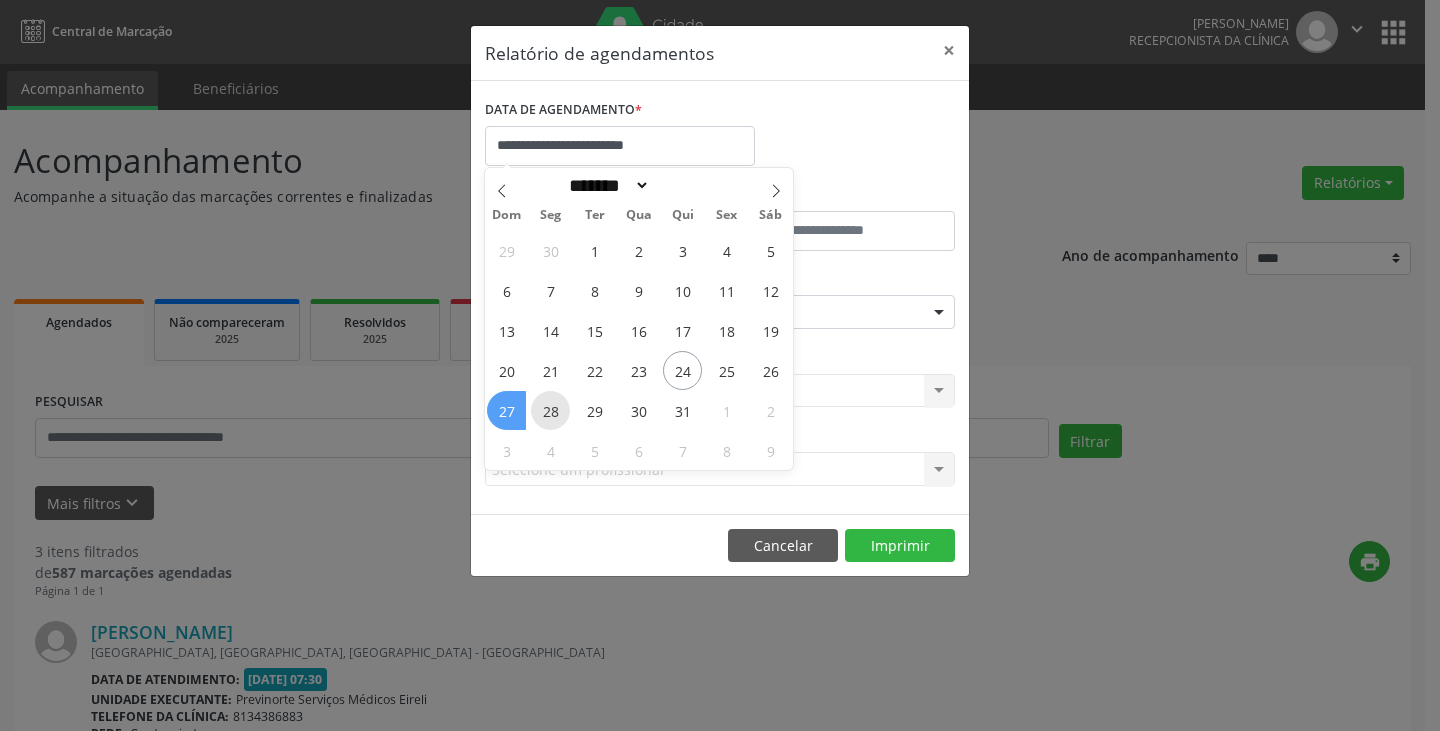 select on "*" 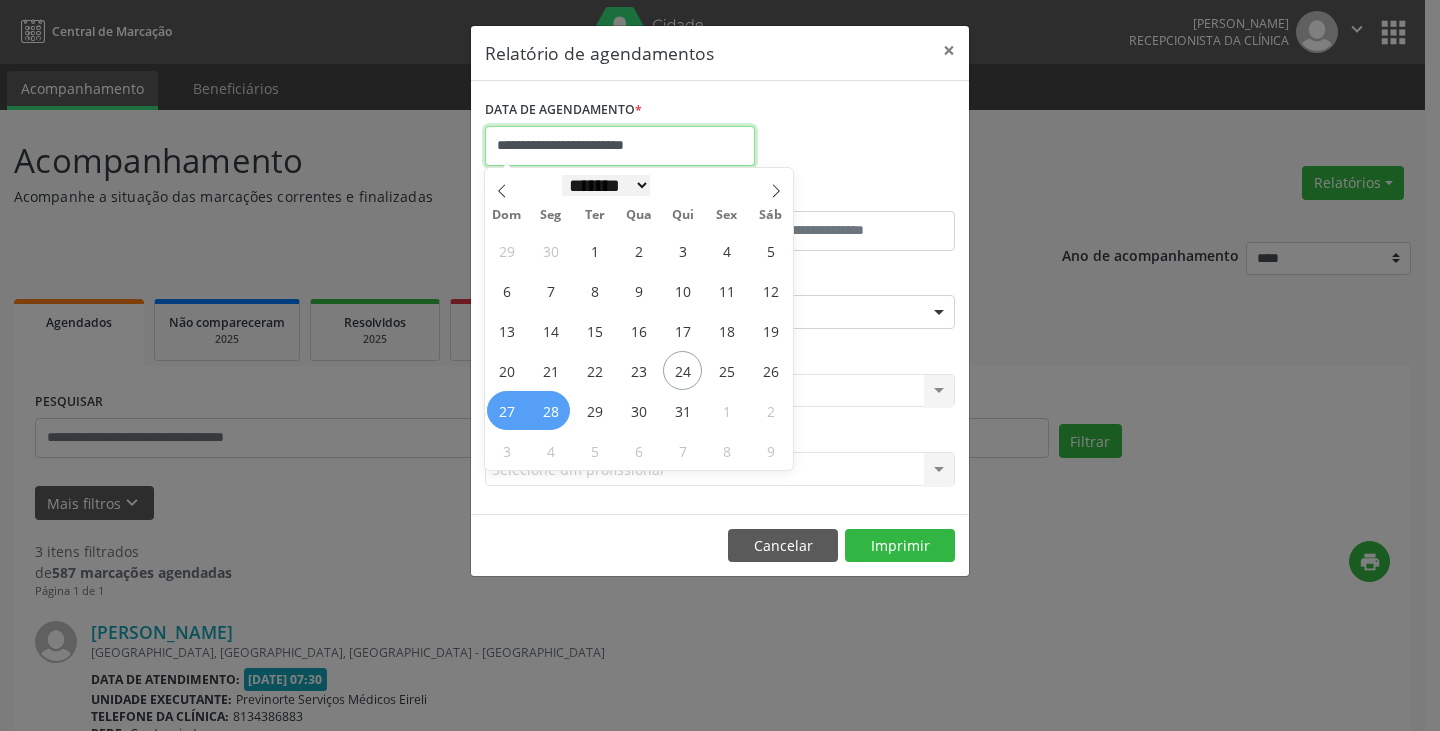 drag, startPoint x: 598, startPoint y: 159, endPoint x: 616, endPoint y: 194, distance: 39.357338 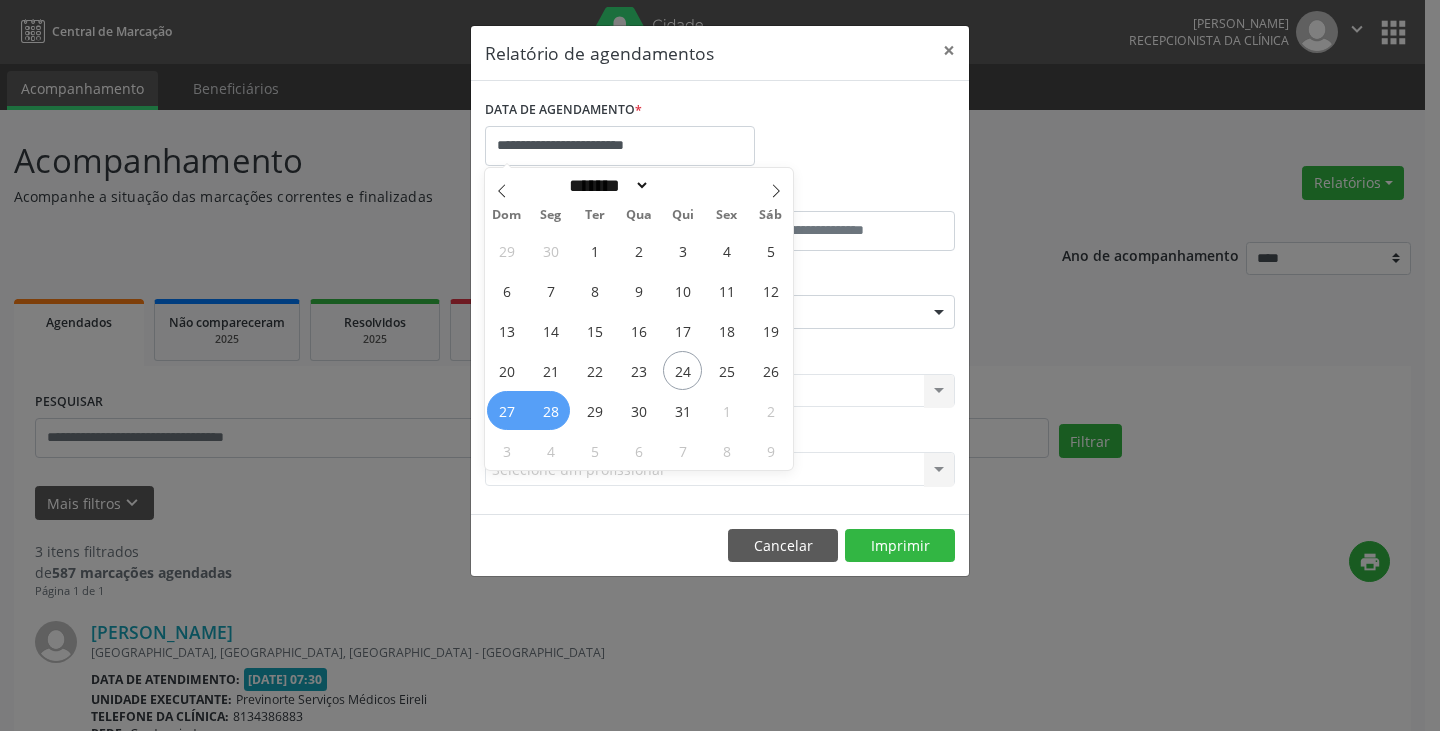 click on "28" at bounding box center (550, 410) 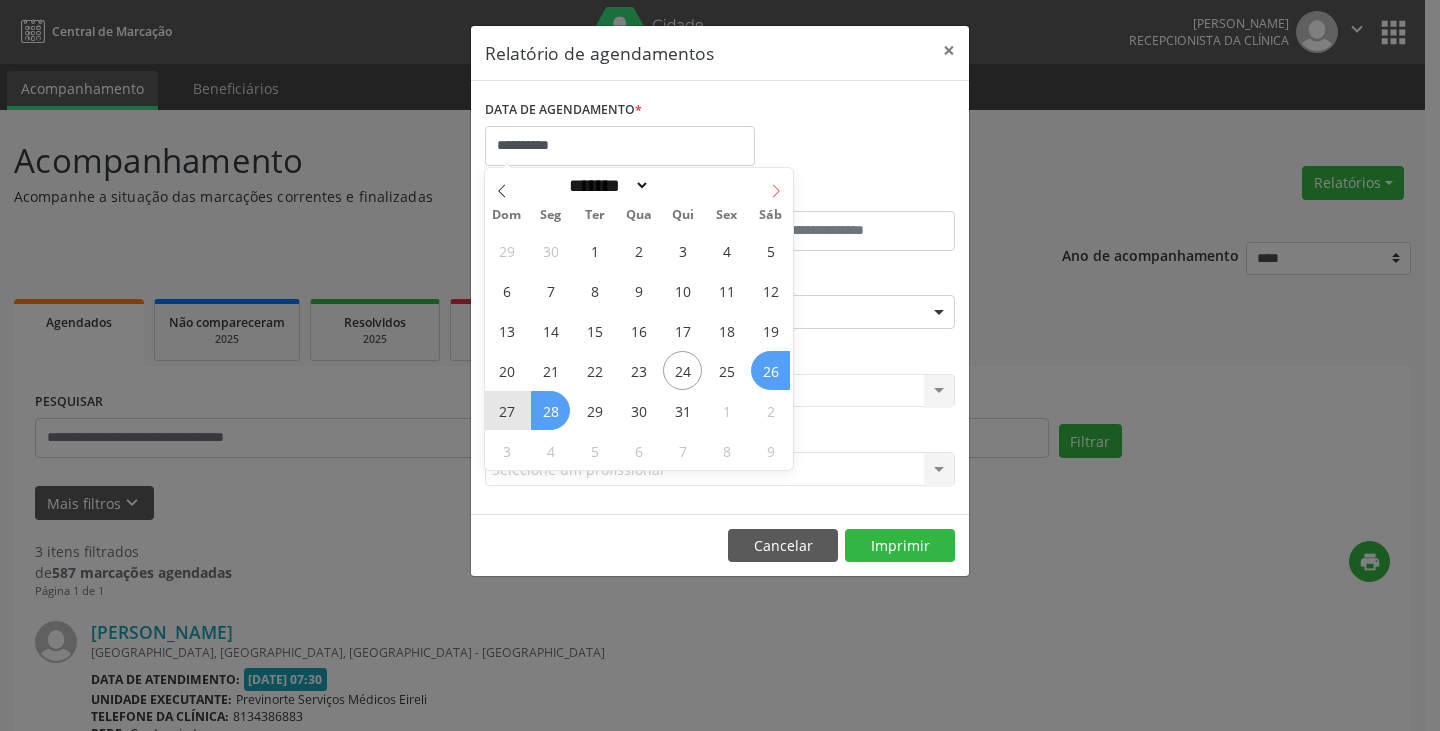 click 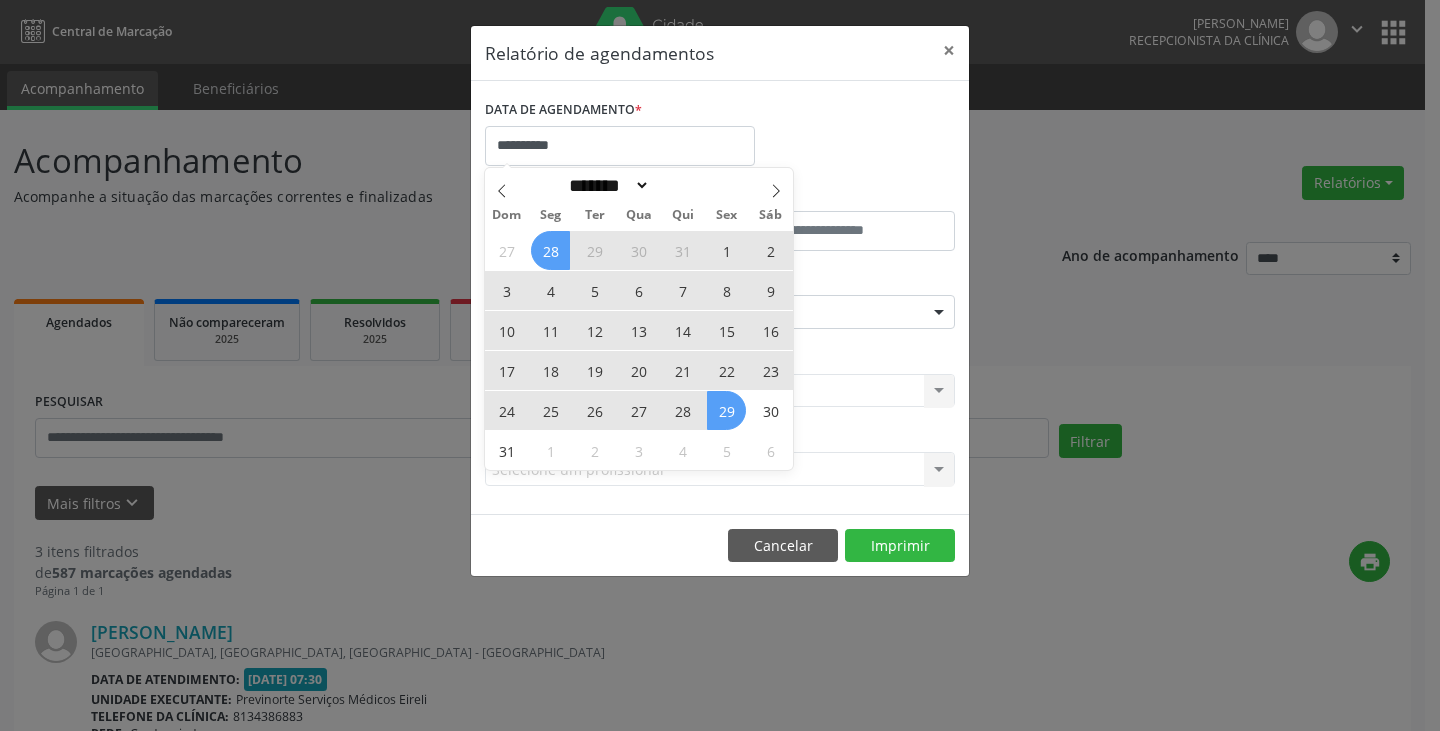 click on "29" at bounding box center (726, 410) 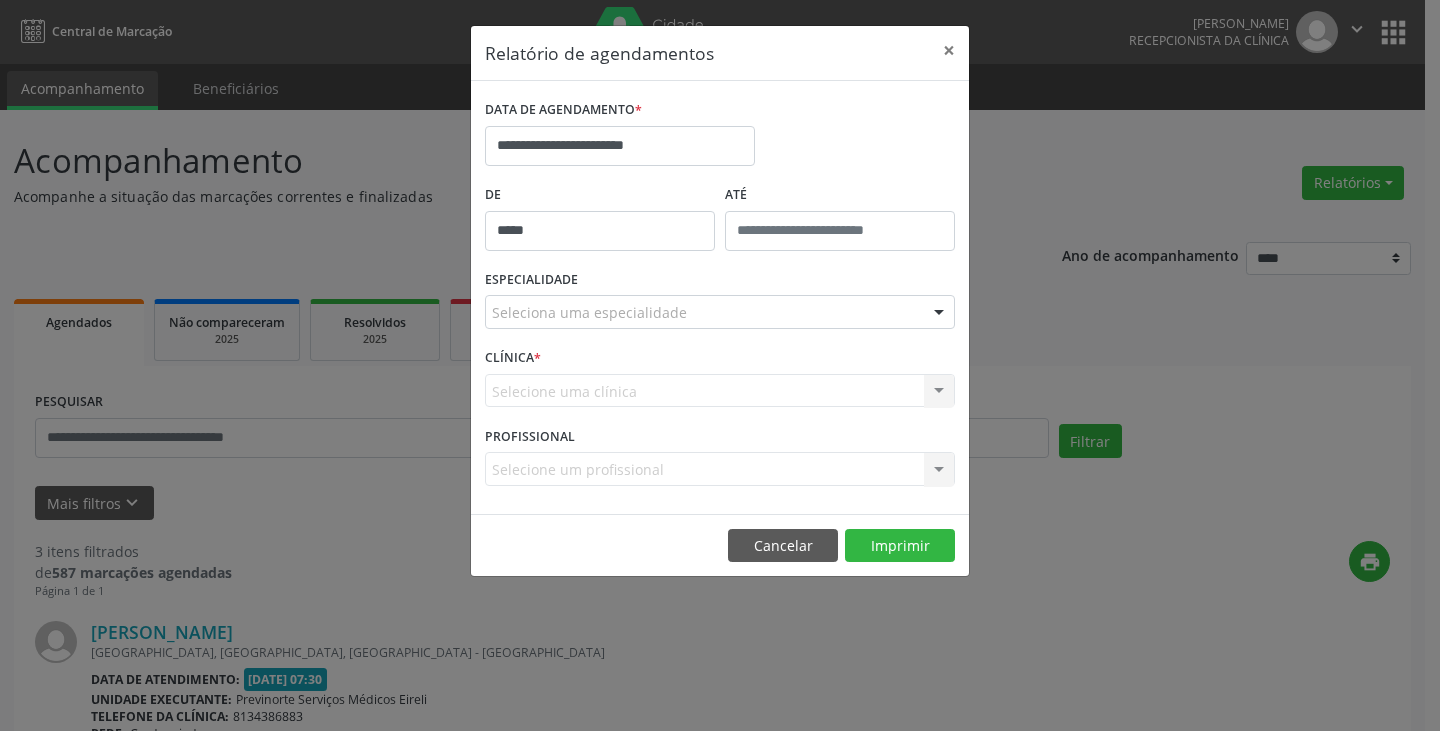drag, startPoint x: 667, startPoint y: 243, endPoint x: 667, endPoint y: 287, distance: 44 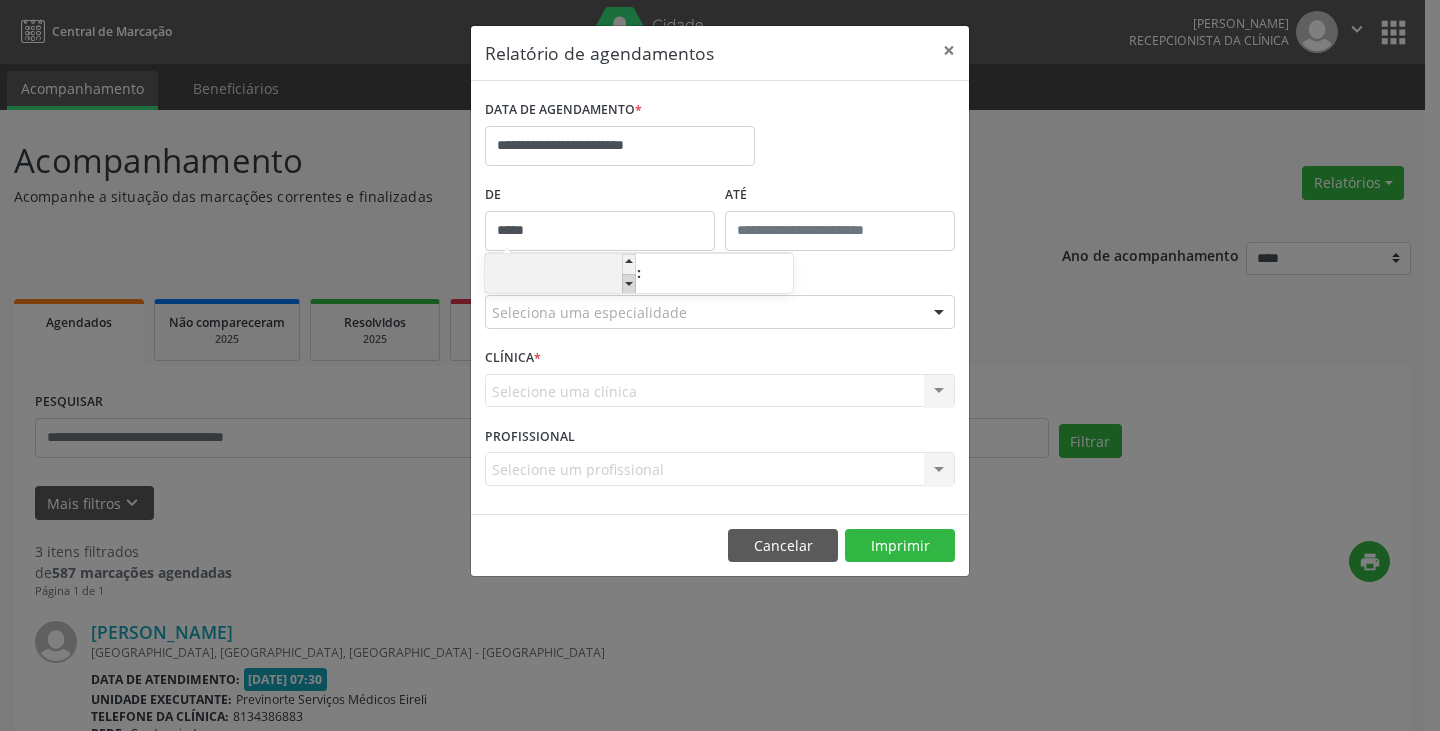 click at bounding box center (629, 284) 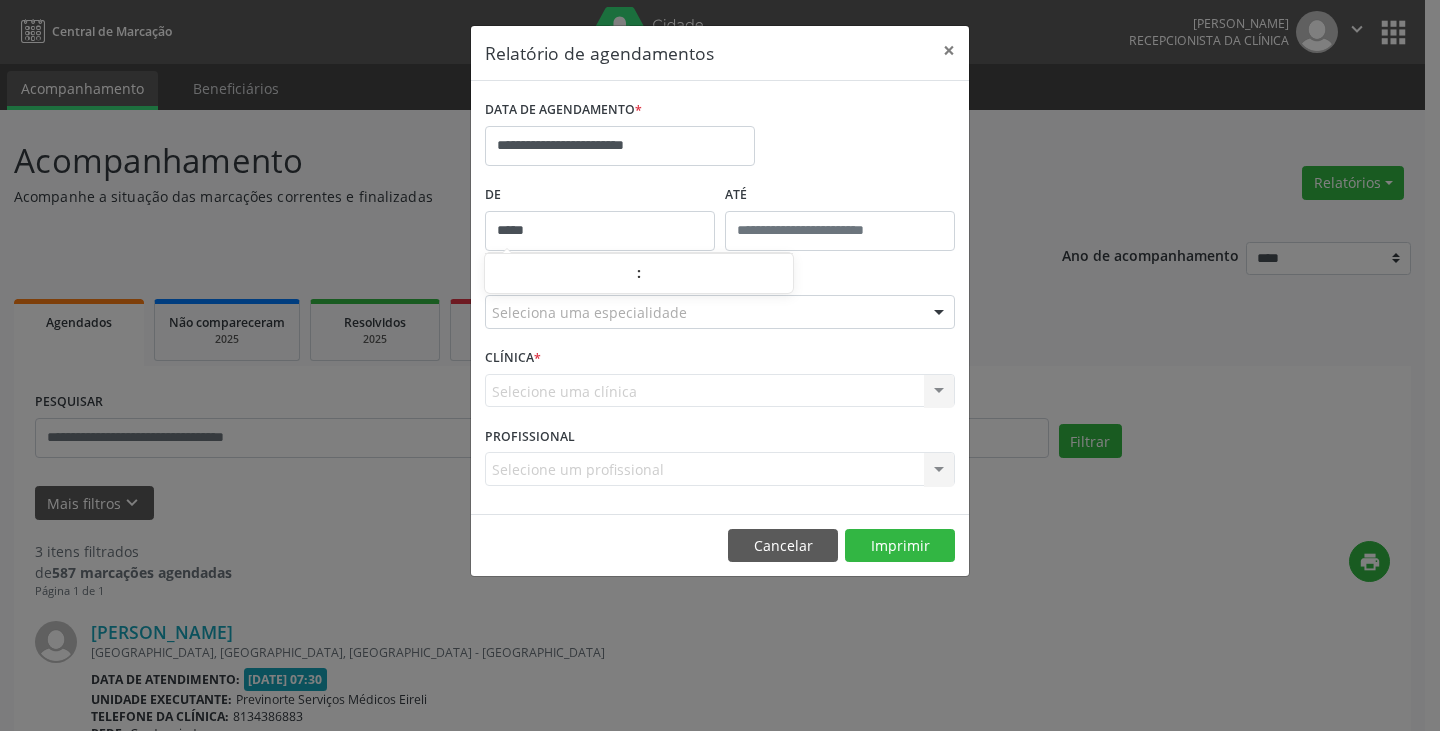 type on "*****" 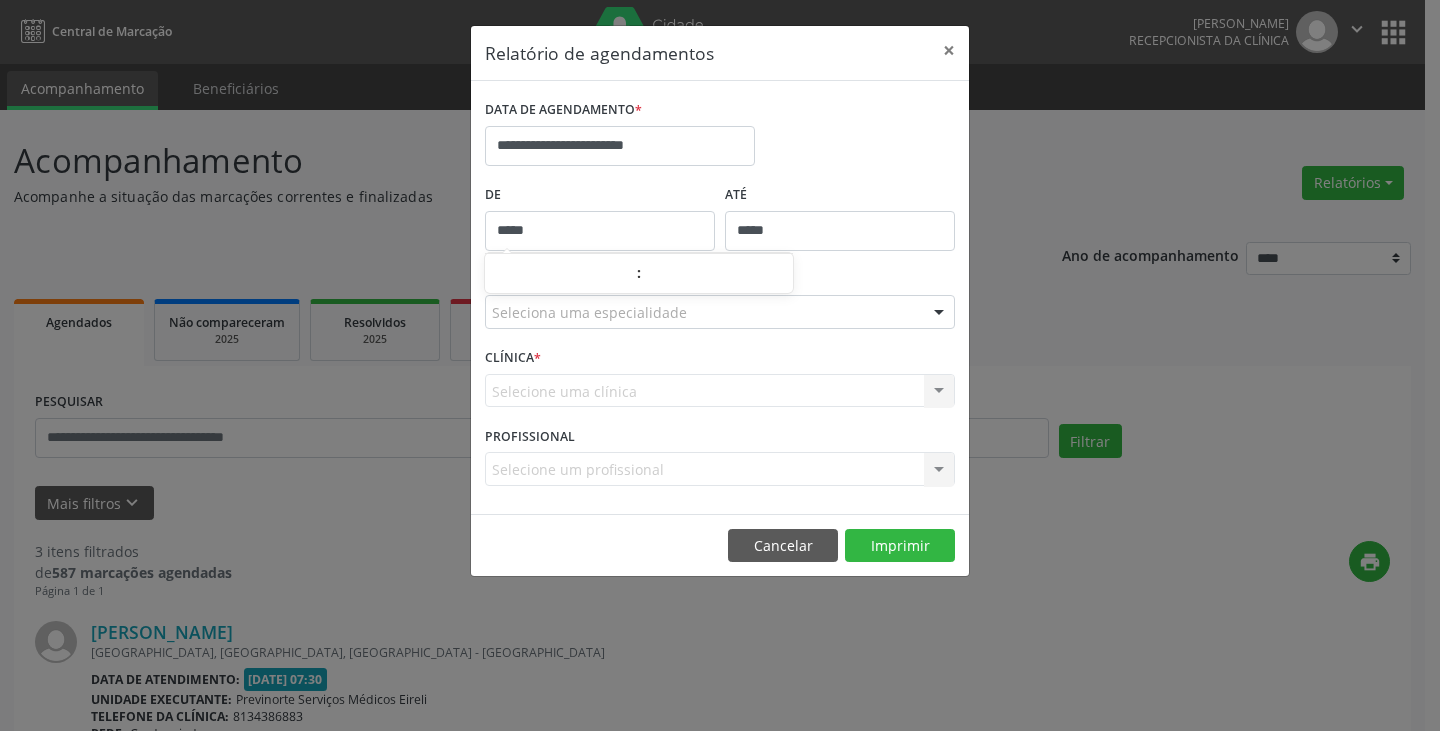 click on "*****" at bounding box center (840, 231) 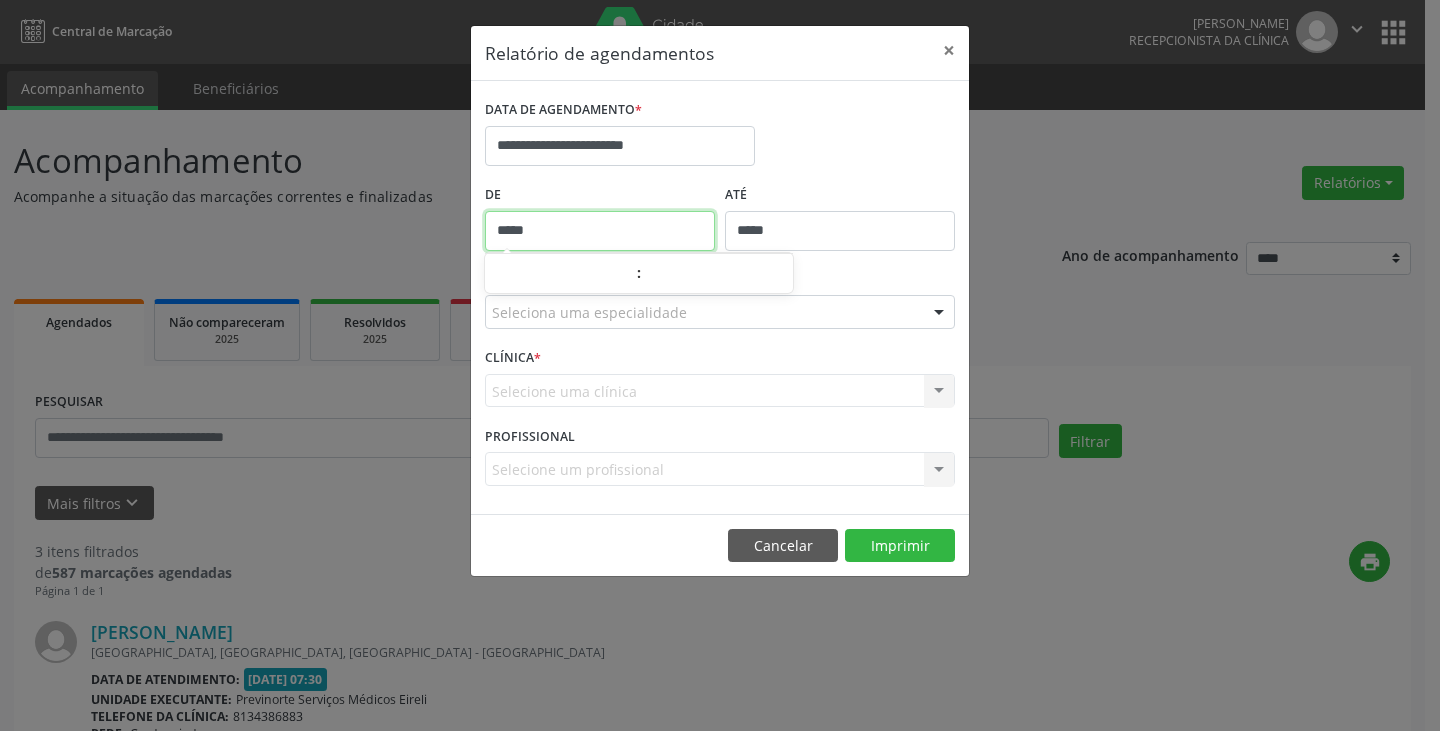 click on "*****" at bounding box center [600, 231] 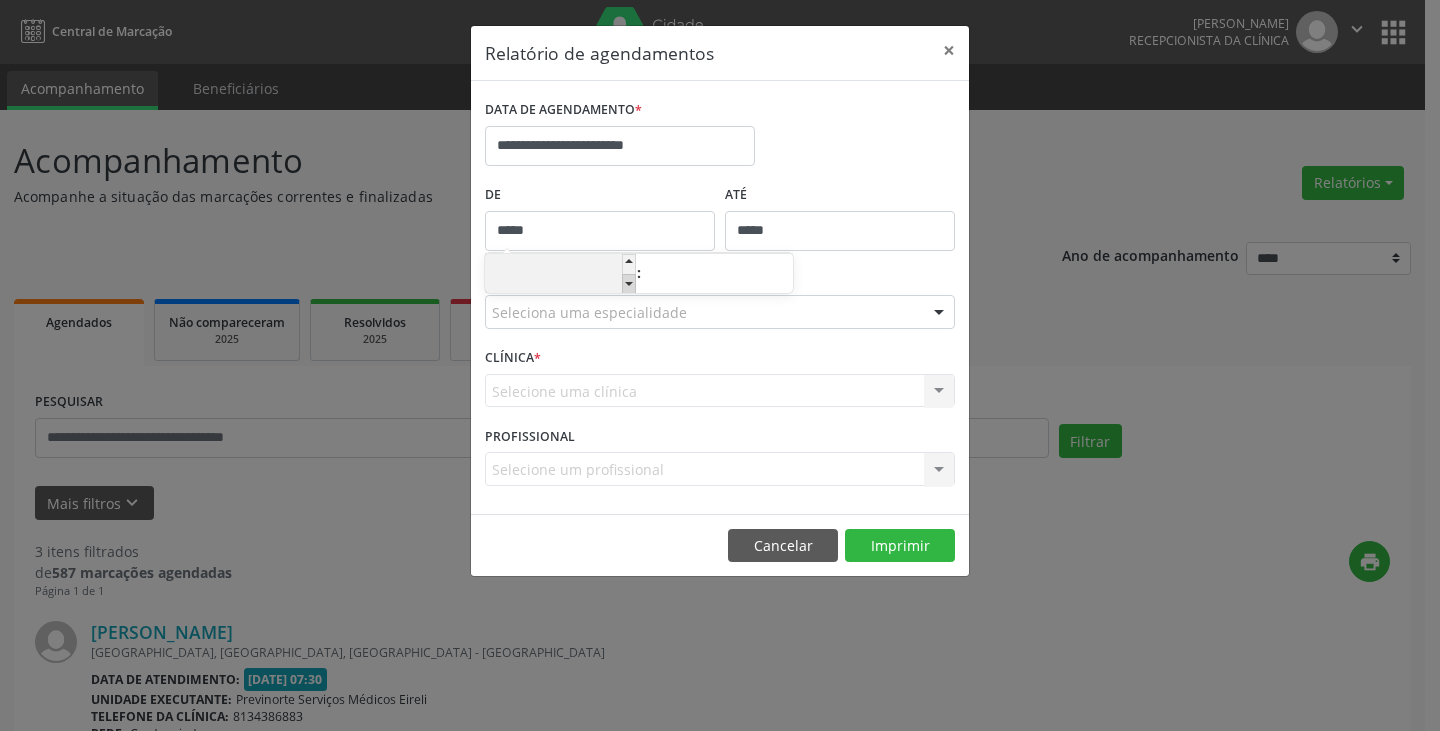 click at bounding box center (629, 284) 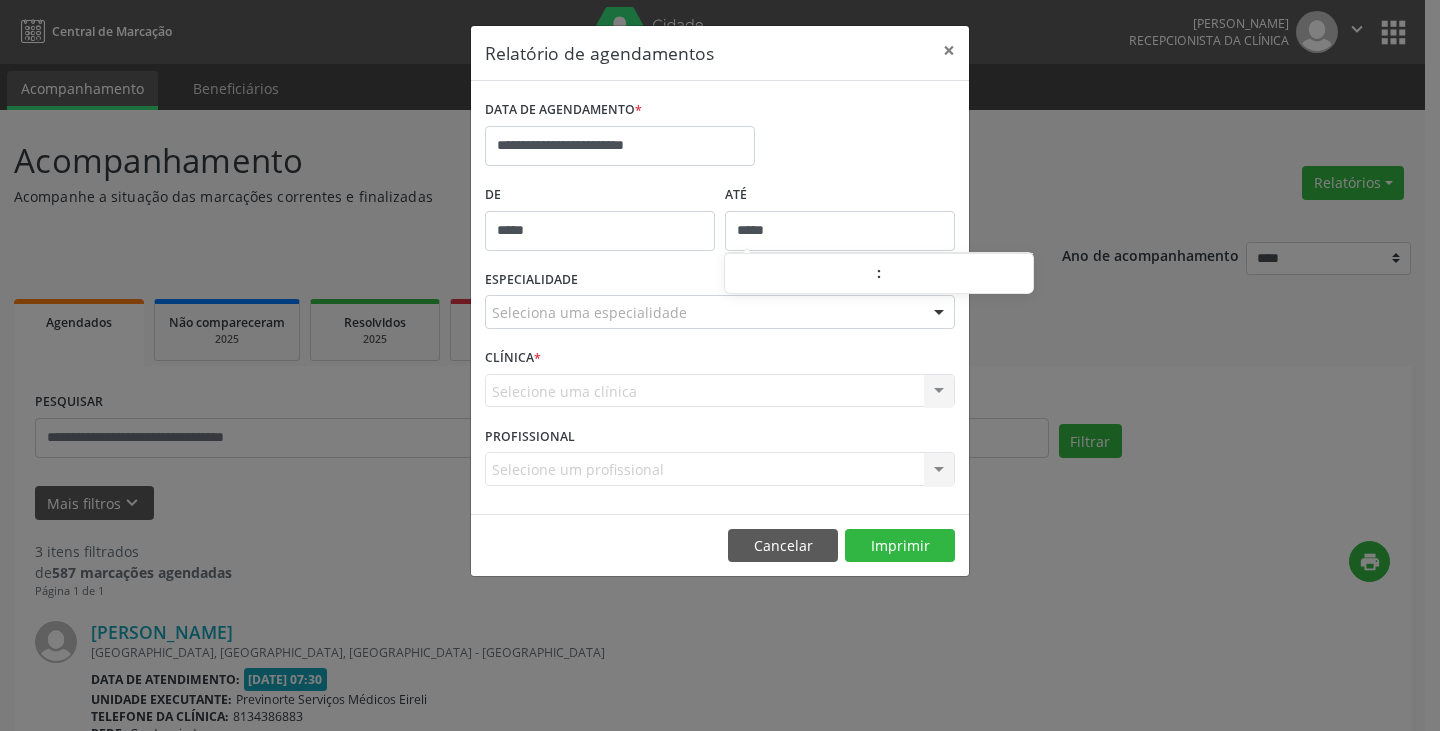 click on "*****" at bounding box center [840, 231] 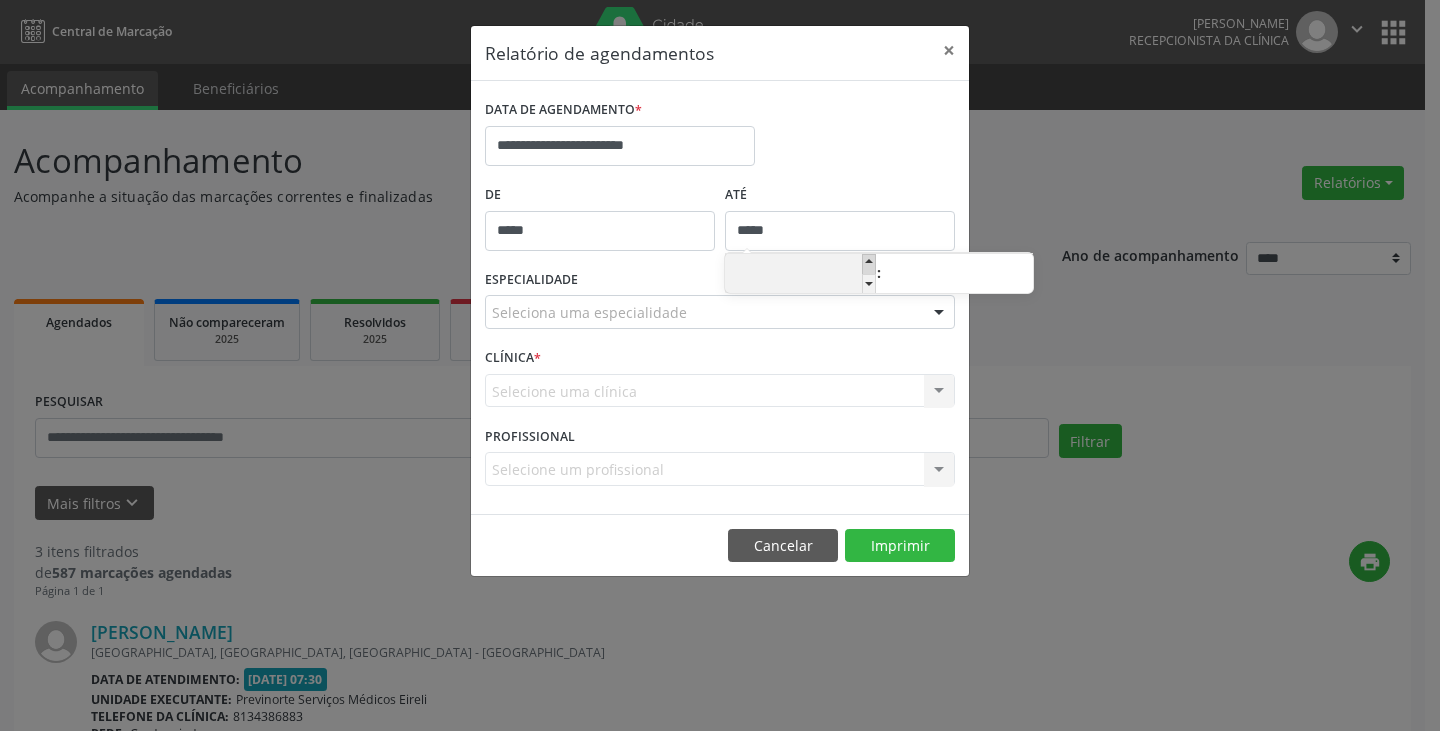 click at bounding box center (869, 264) 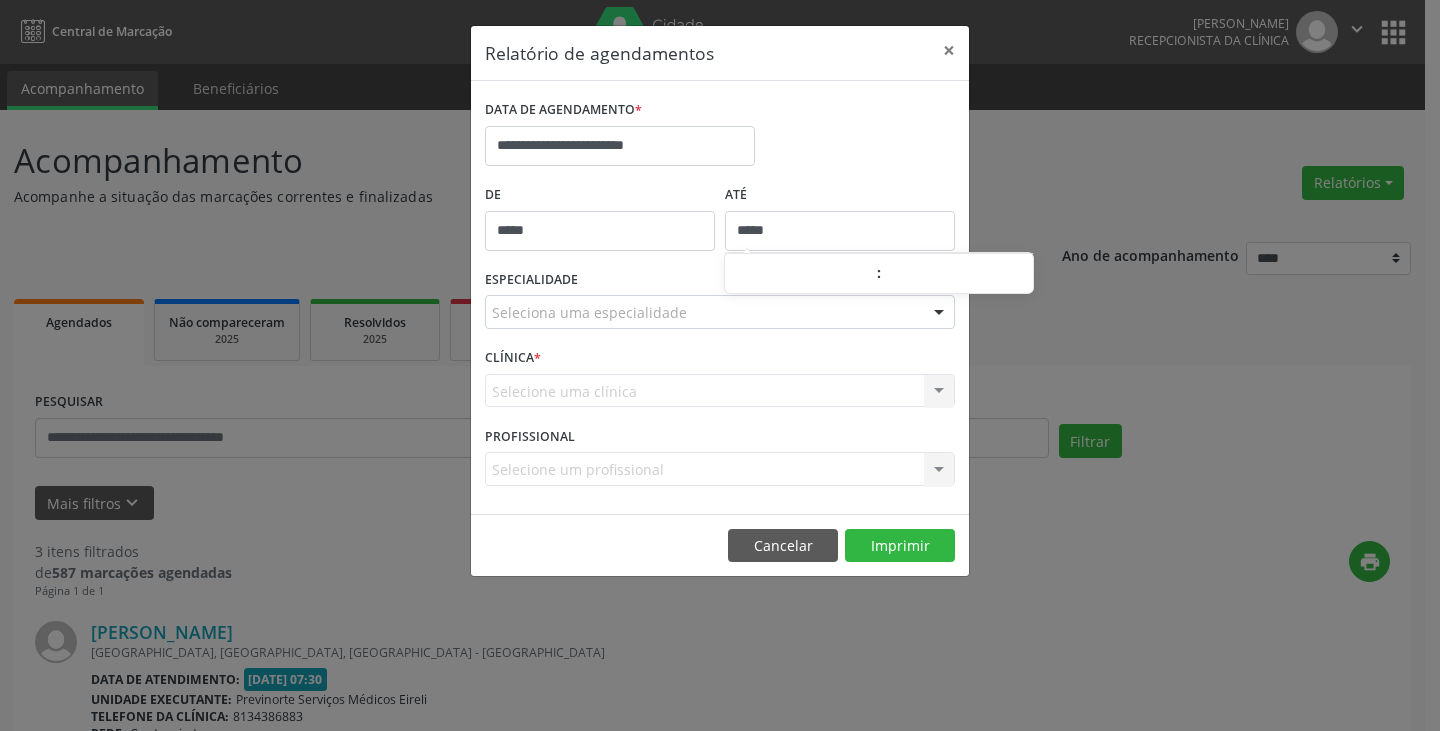 click on "Seleciona uma especialidade" at bounding box center [720, 312] 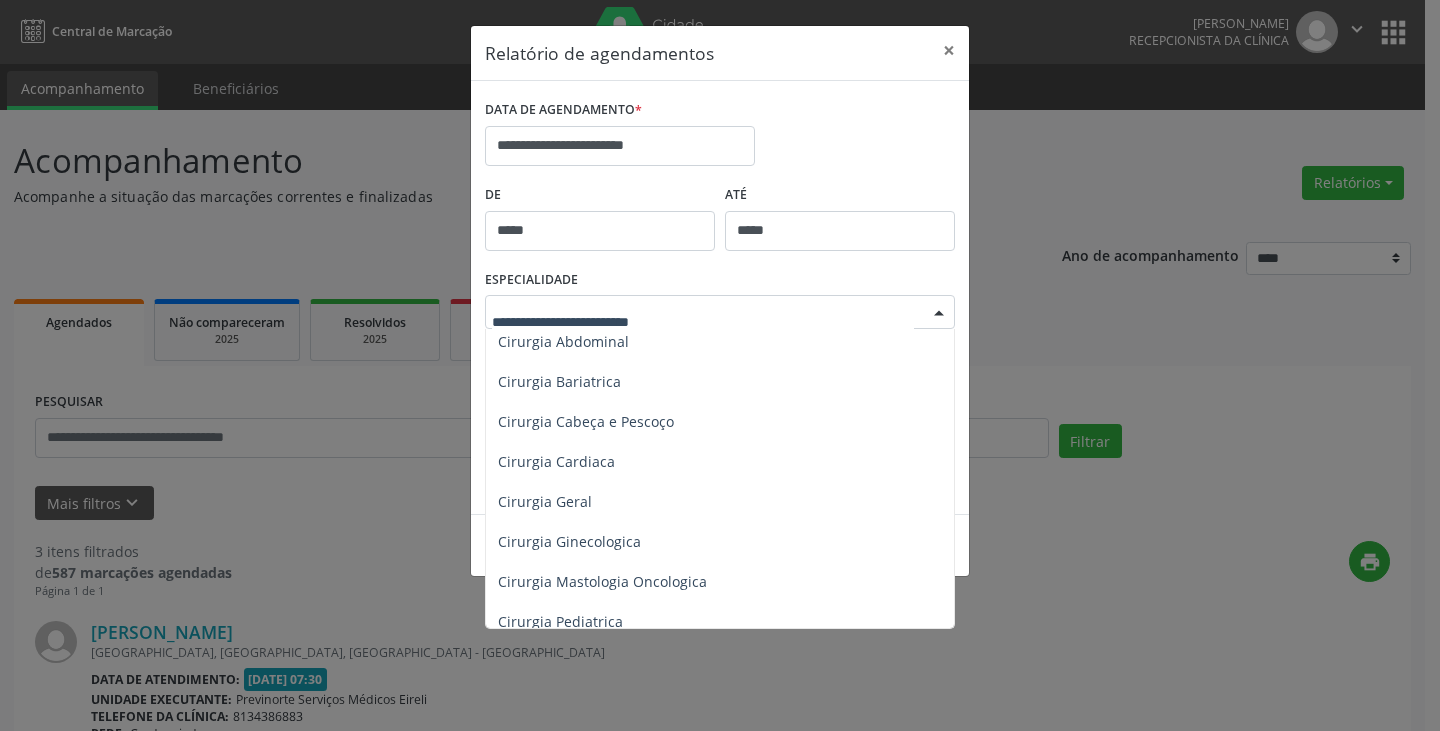 scroll, scrollTop: 200, scrollLeft: 0, axis: vertical 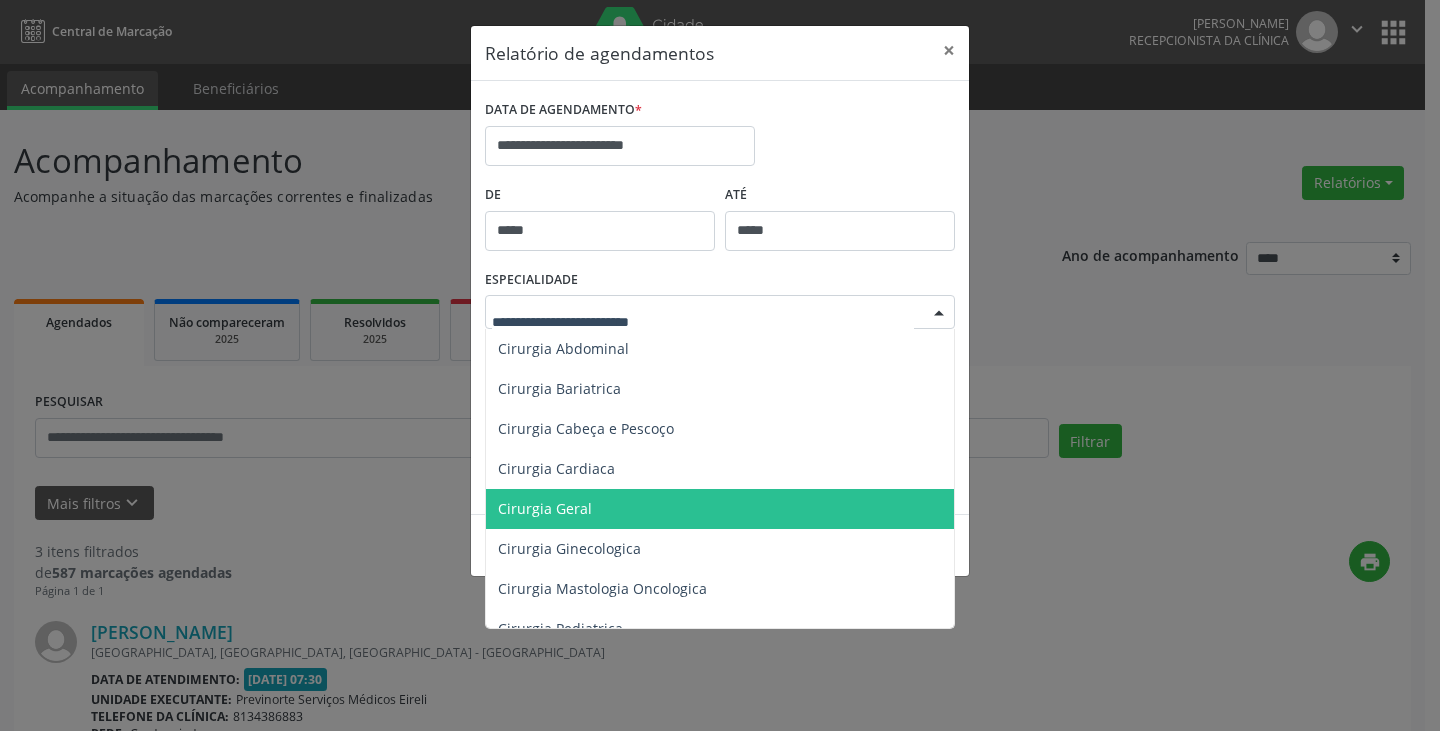 click on "Cirurgia Geral" at bounding box center [721, 509] 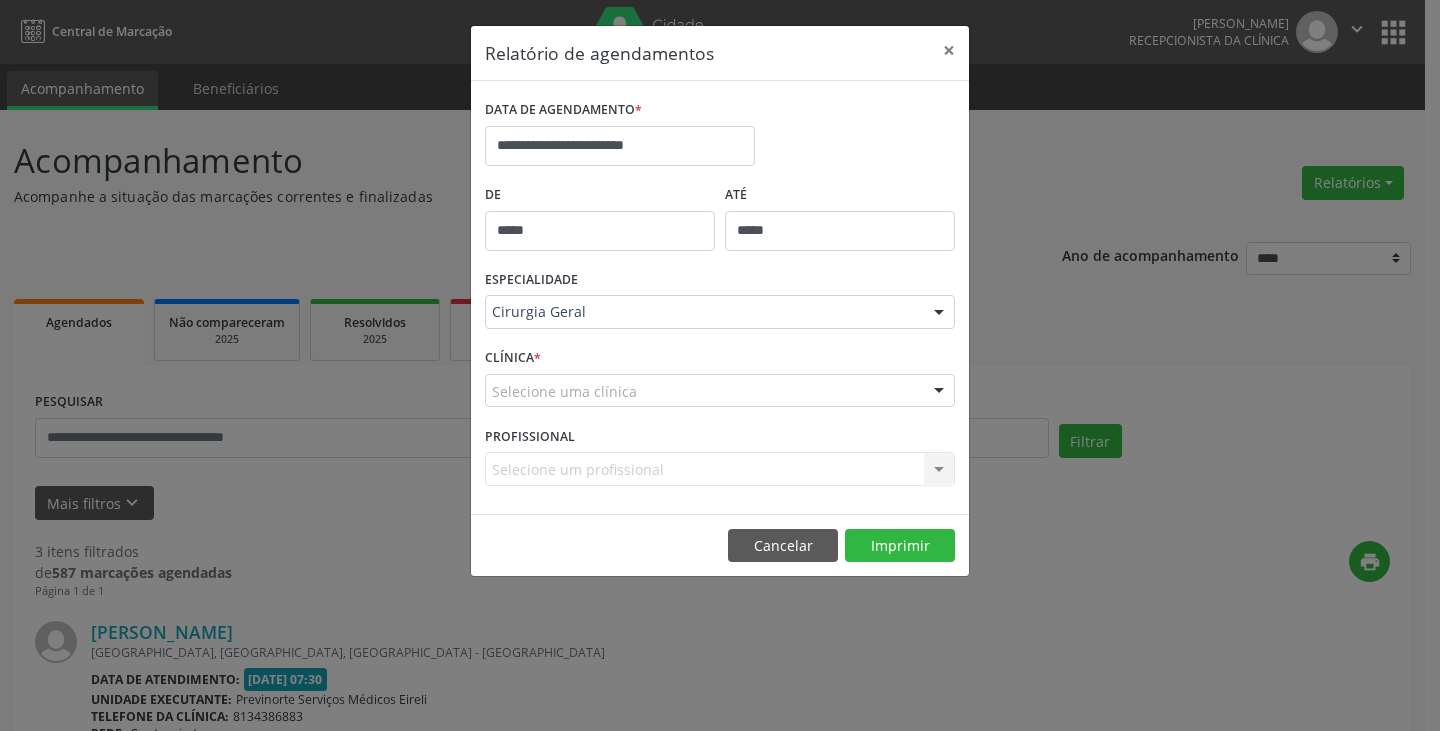 click on "Cirurgia Geral" at bounding box center [720, 312] 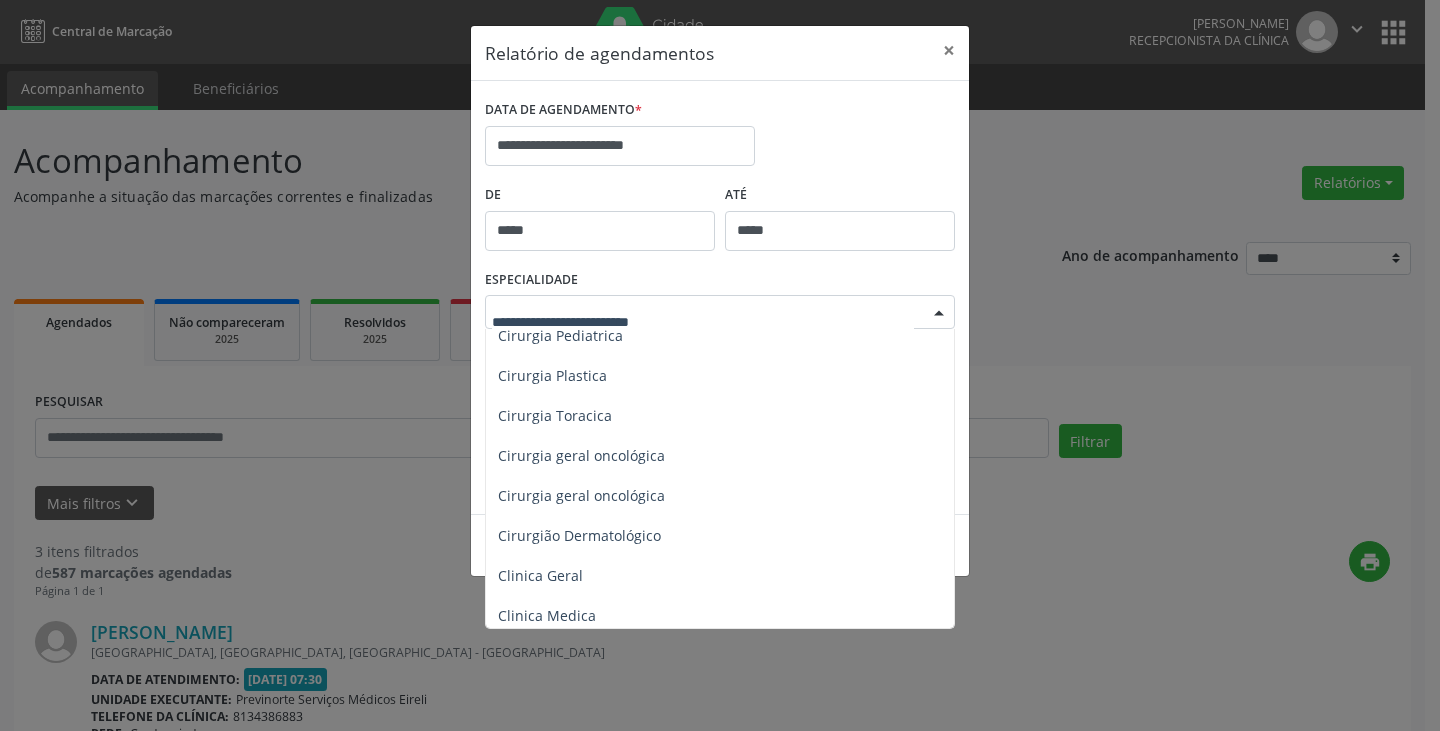 scroll, scrollTop: 500, scrollLeft: 0, axis: vertical 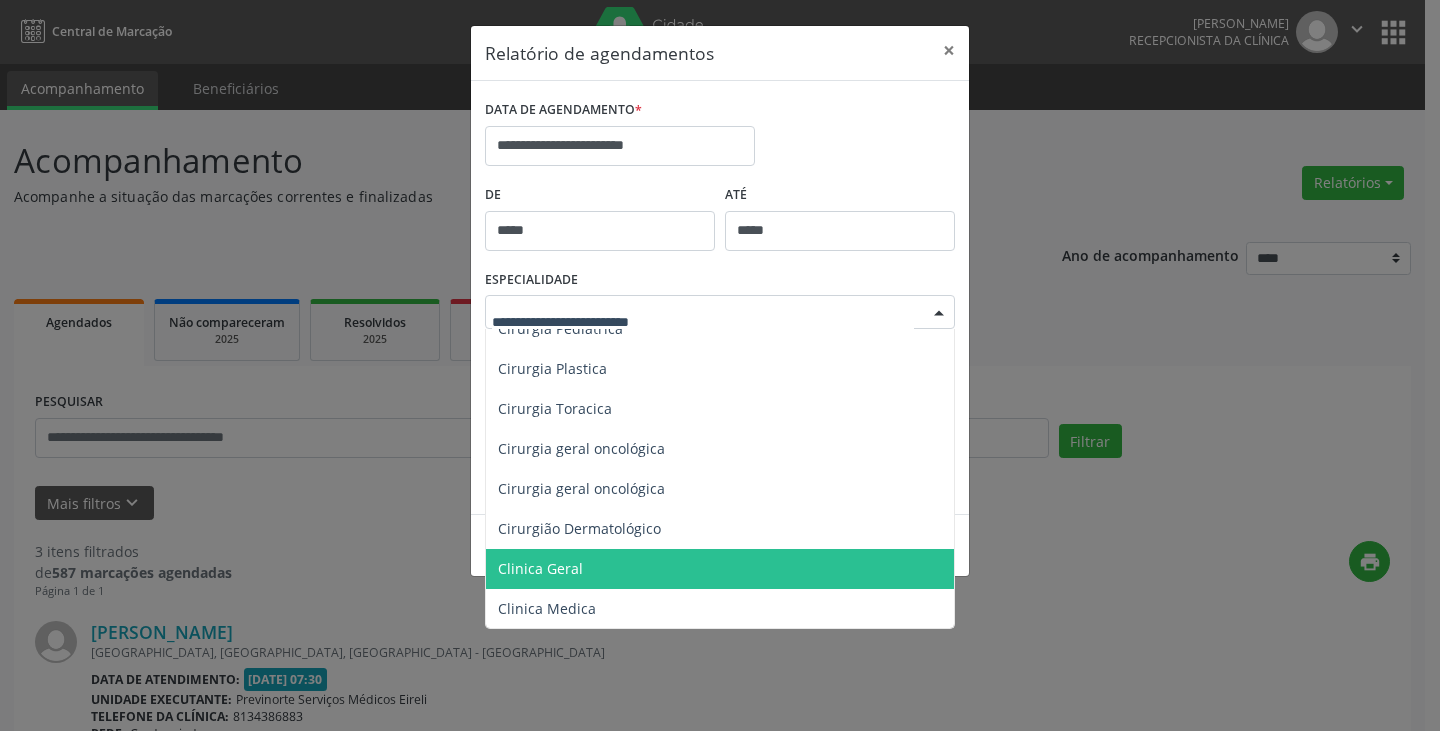 click on "Clinica Geral" at bounding box center (540, 568) 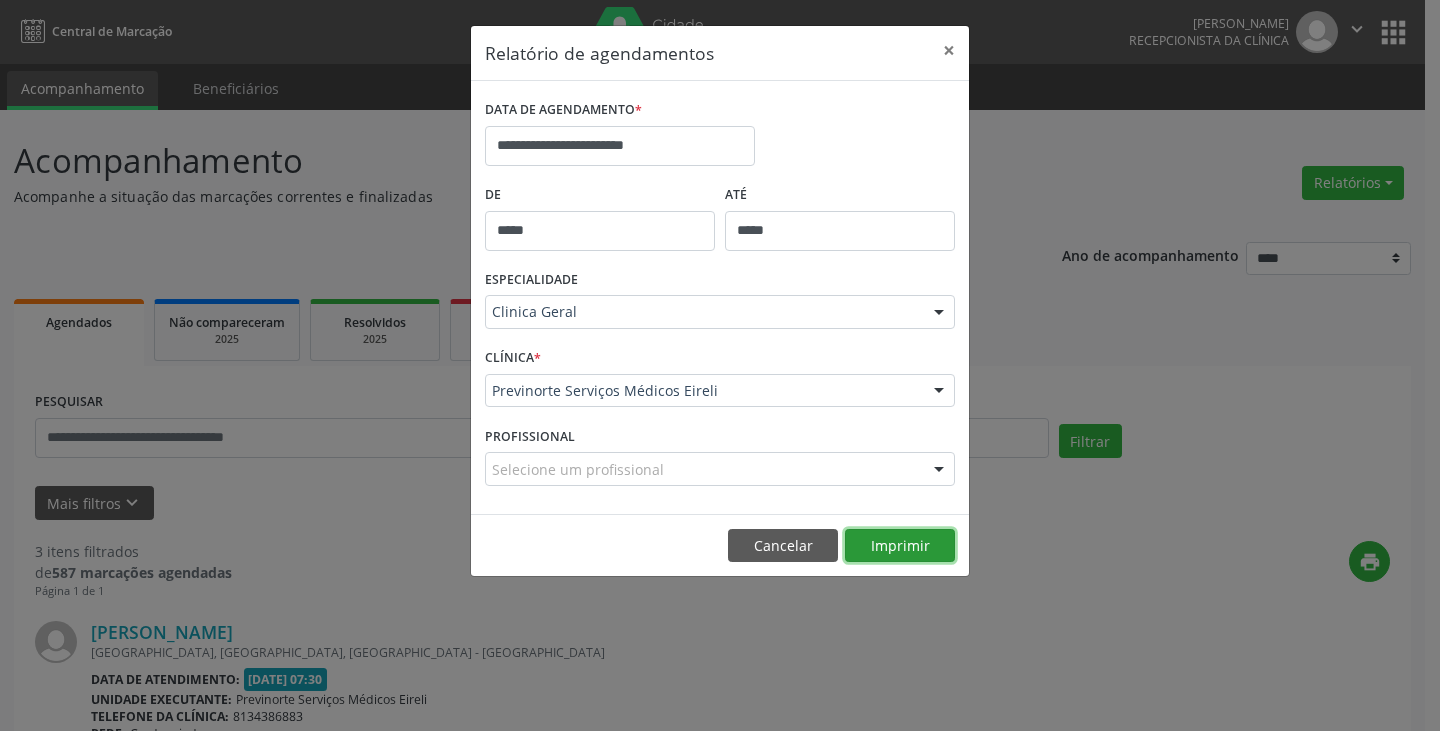 click on "Imprimir" at bounding box center [900, 546] 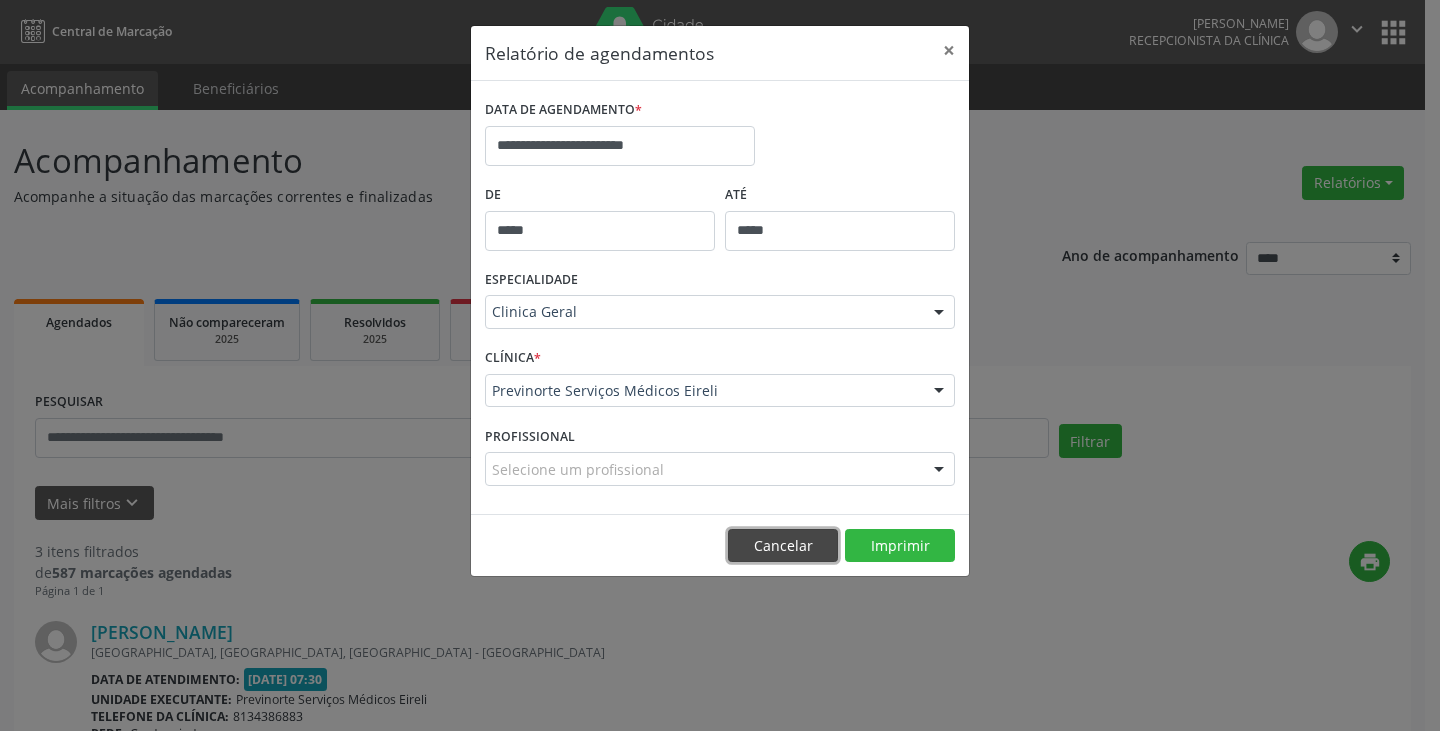 click on "Cancelar" at bounding box center (783, 546) 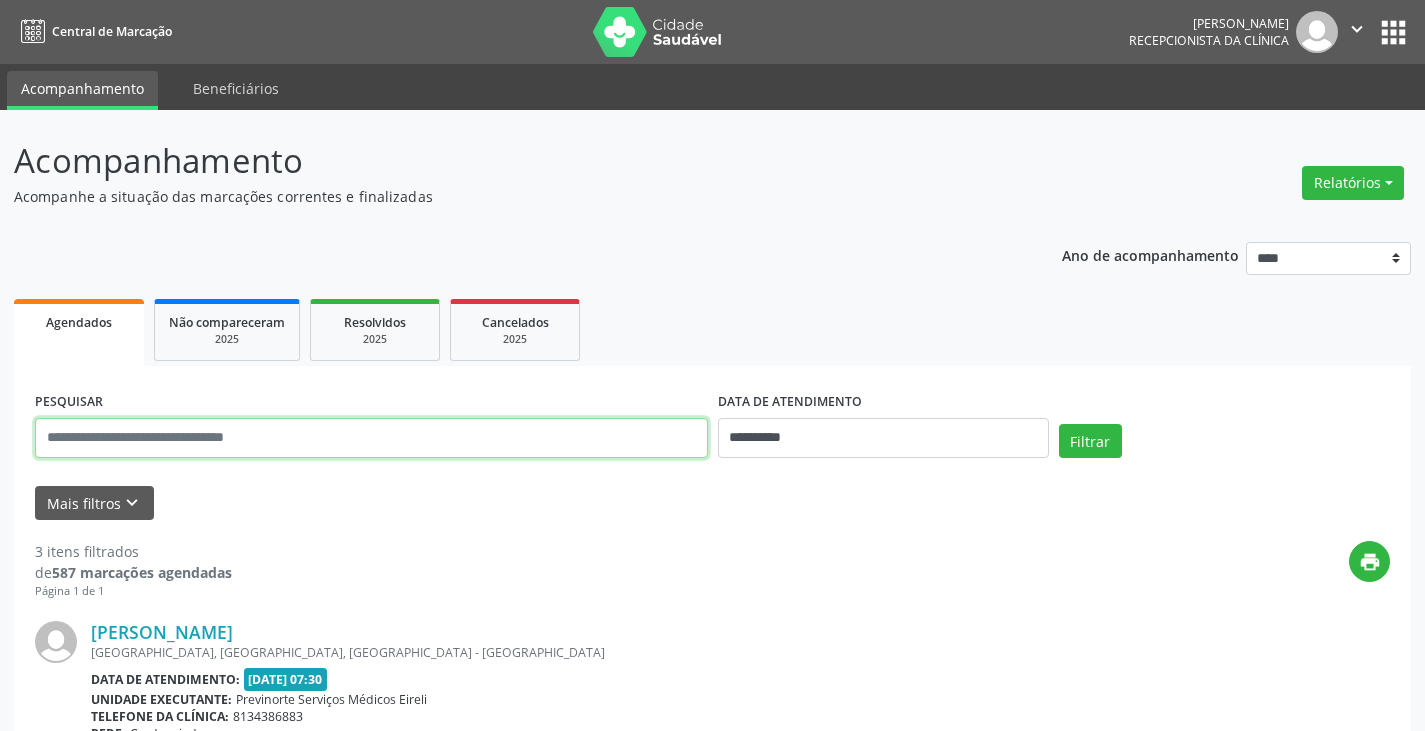click at bounding box center (371, 438) 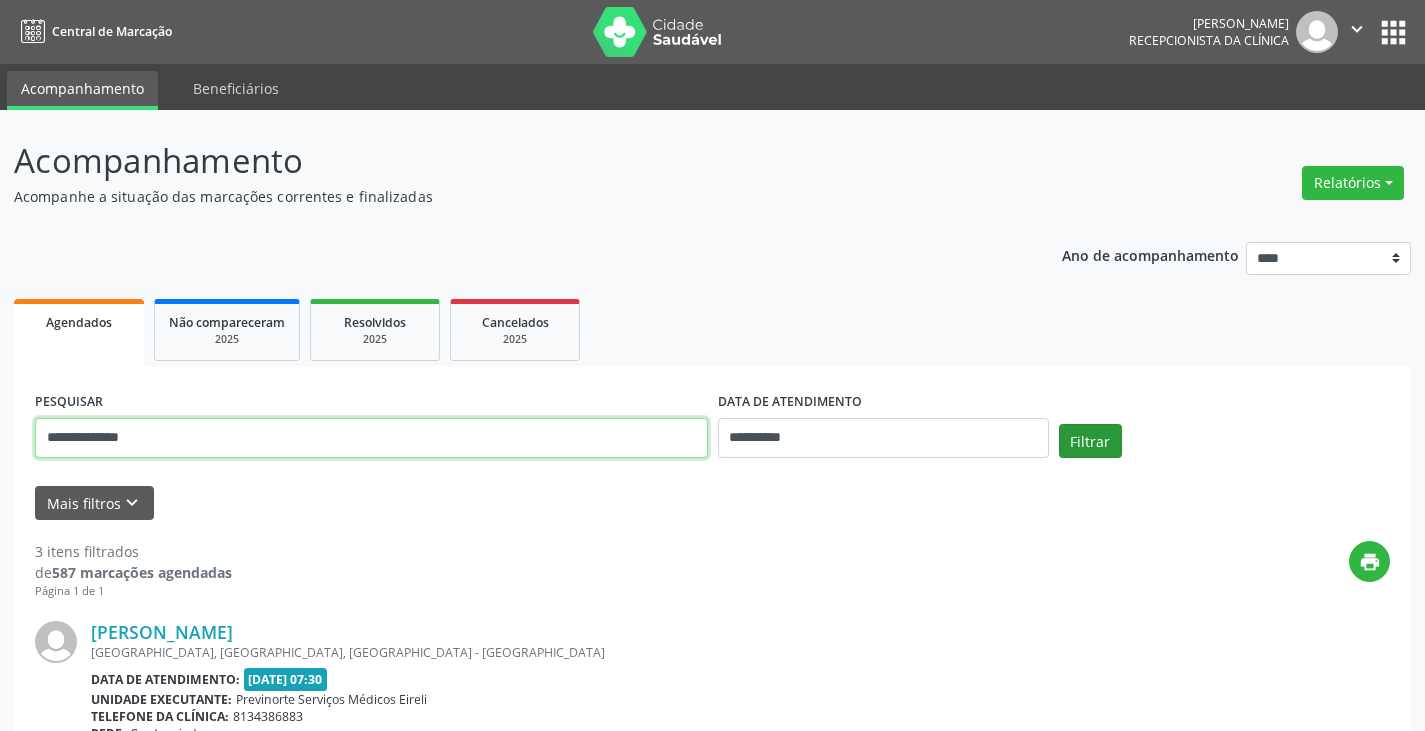 type on "**********" 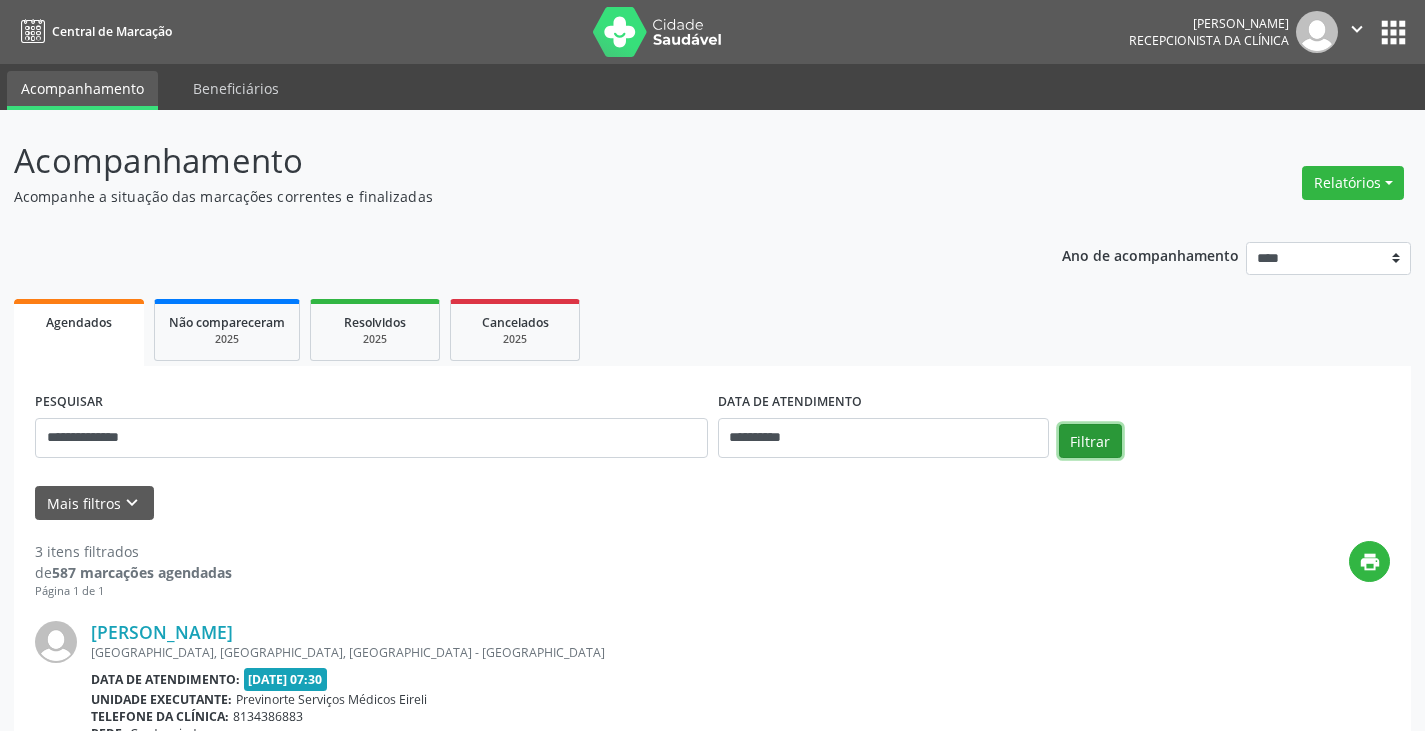 click on "Filtrar" at bounding box center [1090, 441] 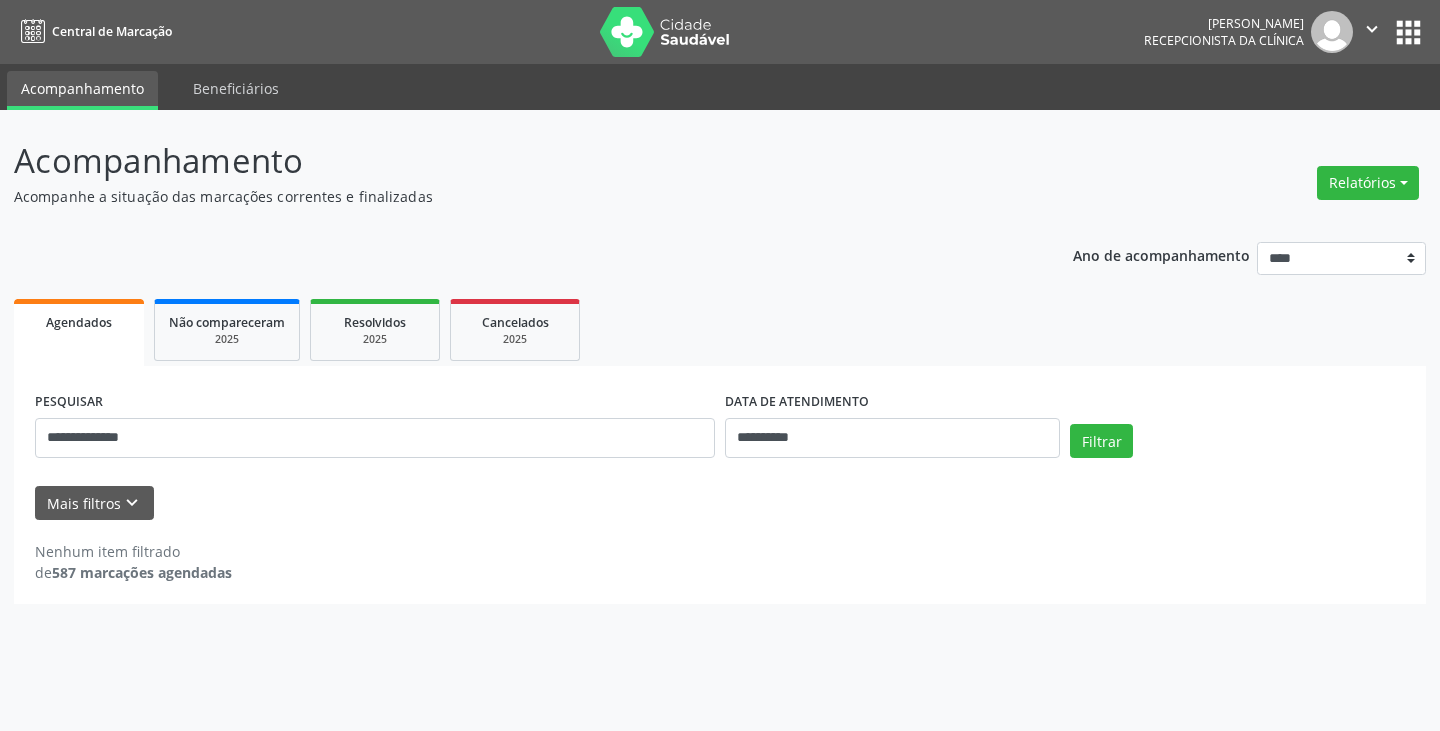 click on "" at bounding box center (1372, 32) 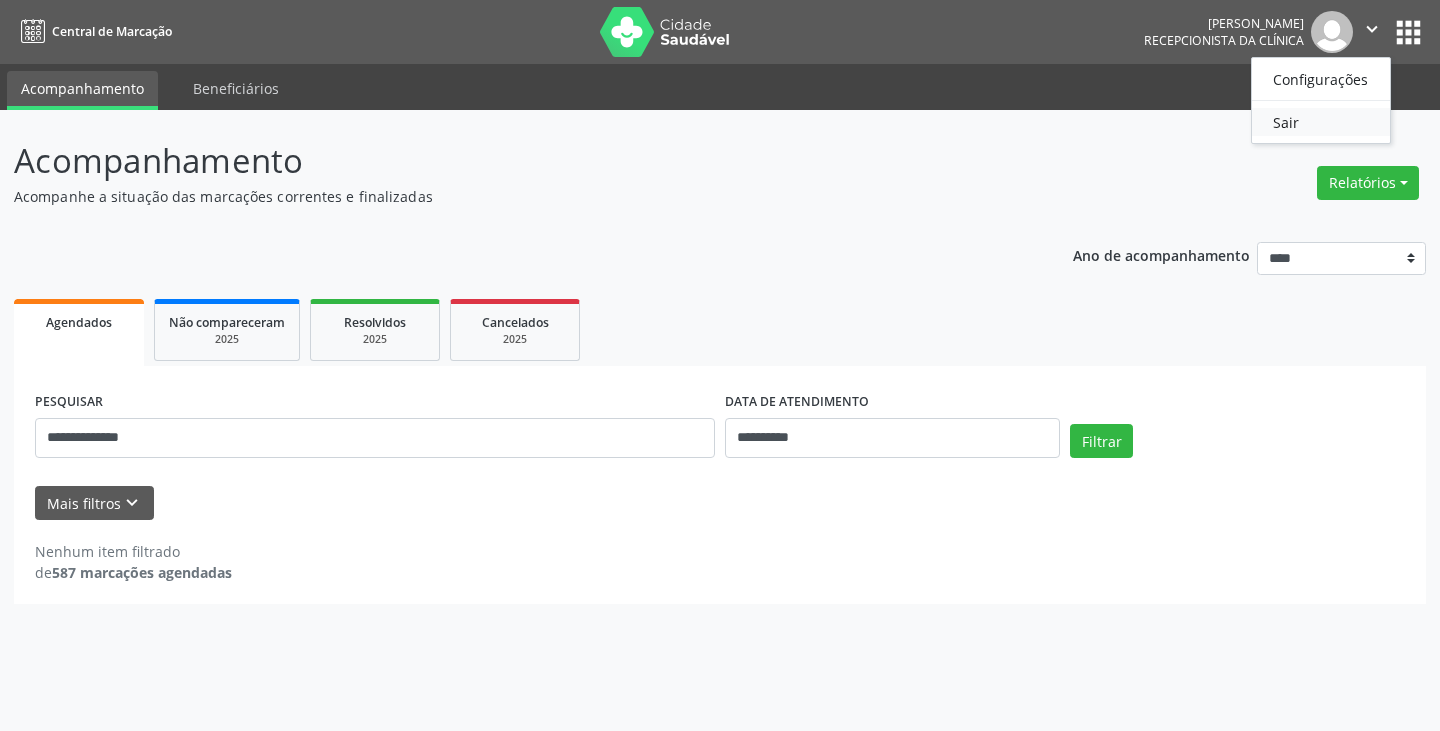 click on "Sair" at bounding box center [1321, 122] 